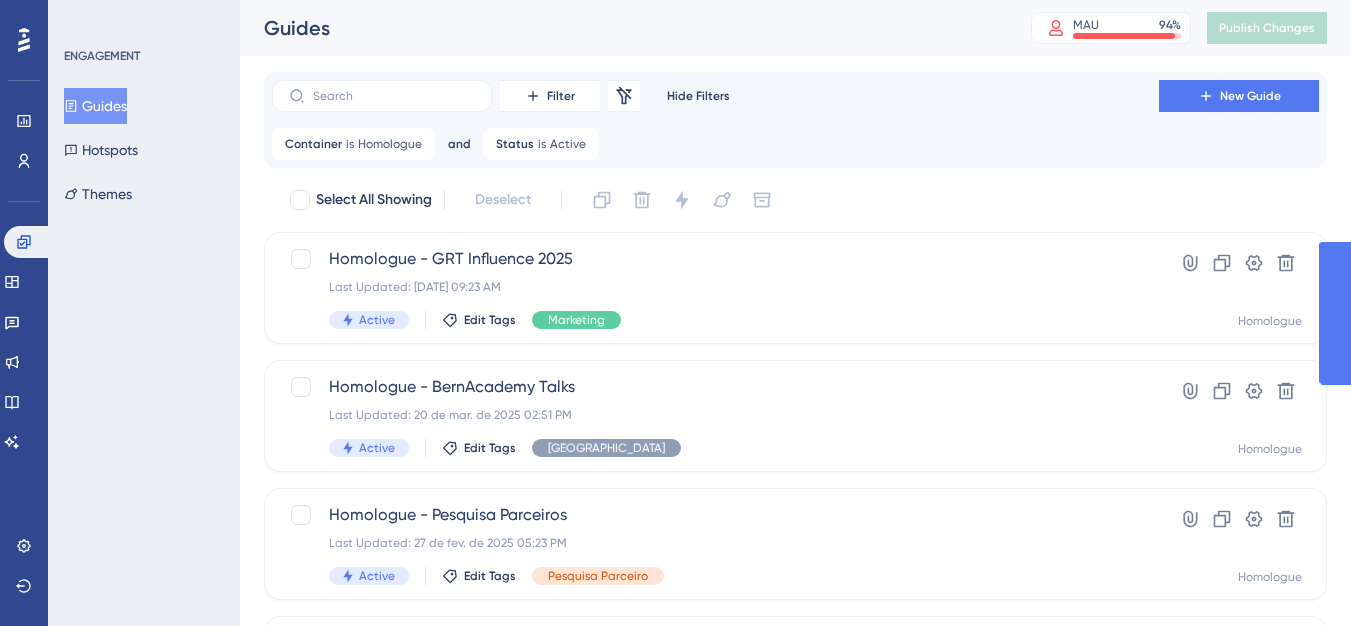 scroll, scrollTop: 0, scrollLeft: 0, axis: both 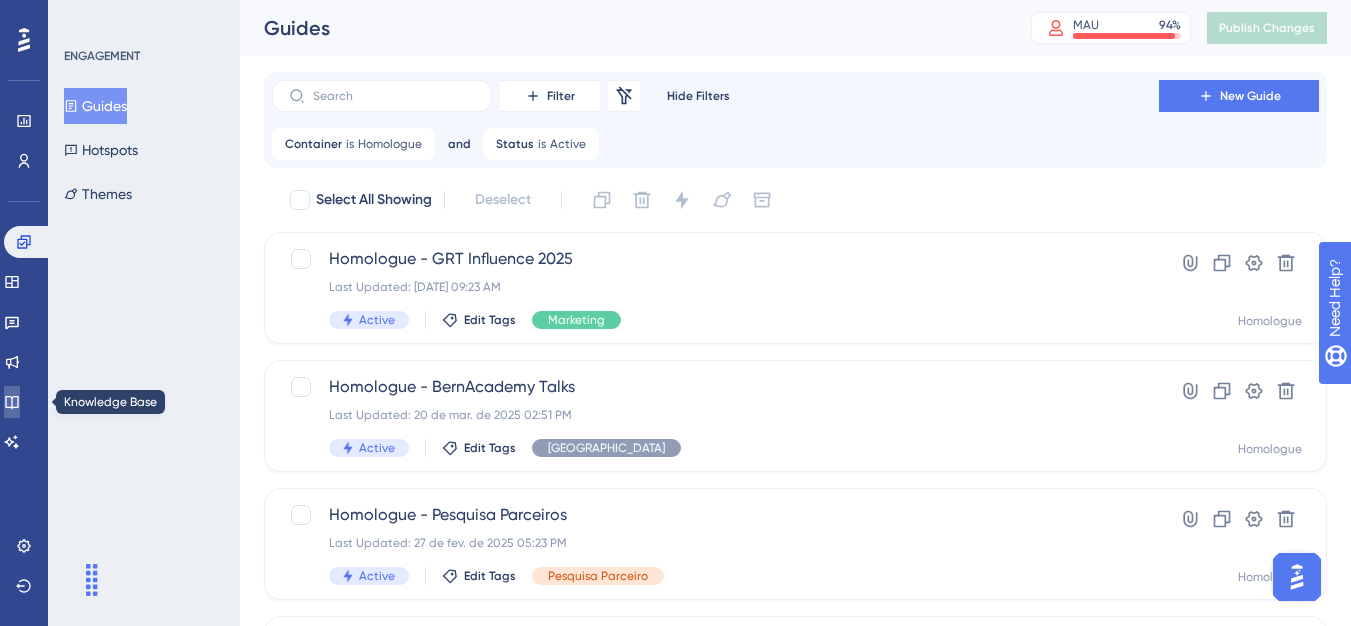 click at bounding box center (12, 402) 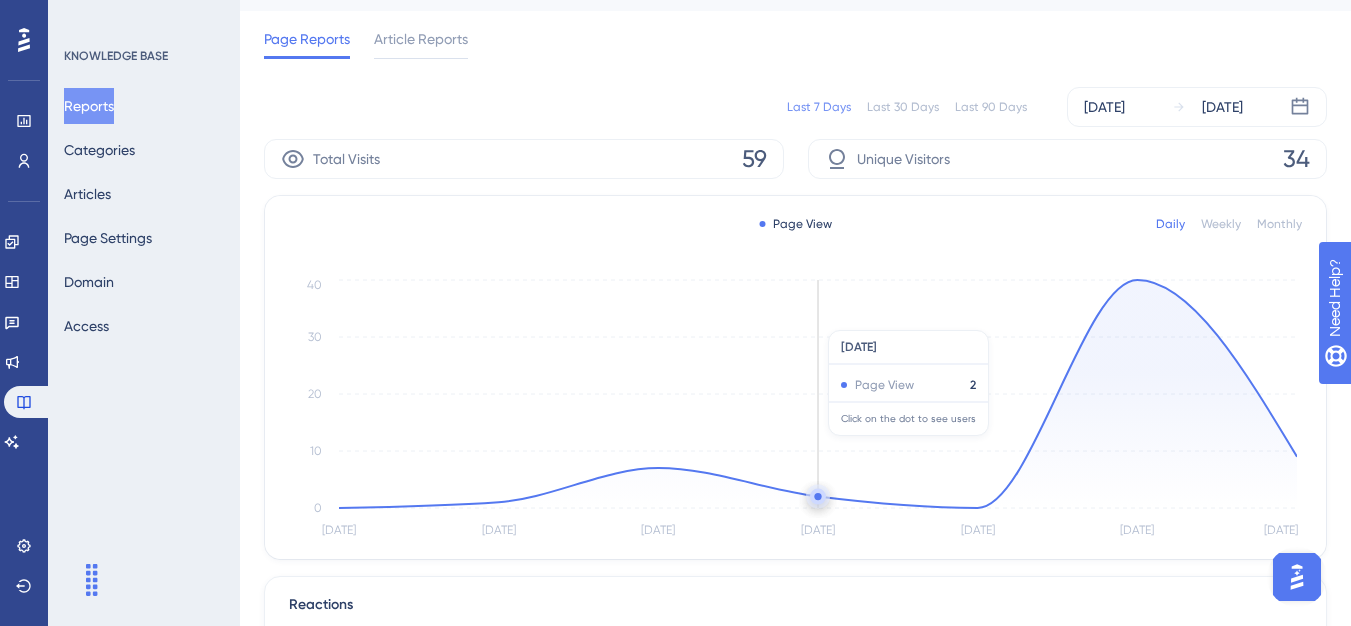 scroll, scrollTop: 0, scrollLeft: 0, axis: both 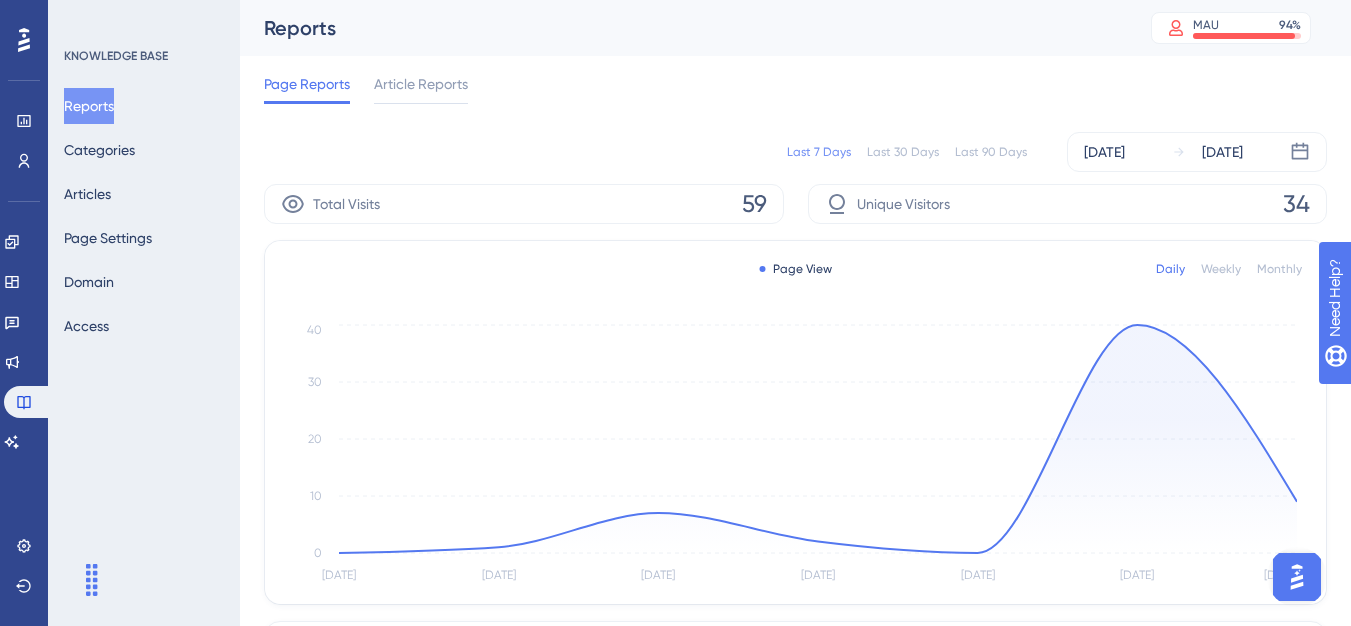 click on "Article Reports" at bounding box center [421, 84] 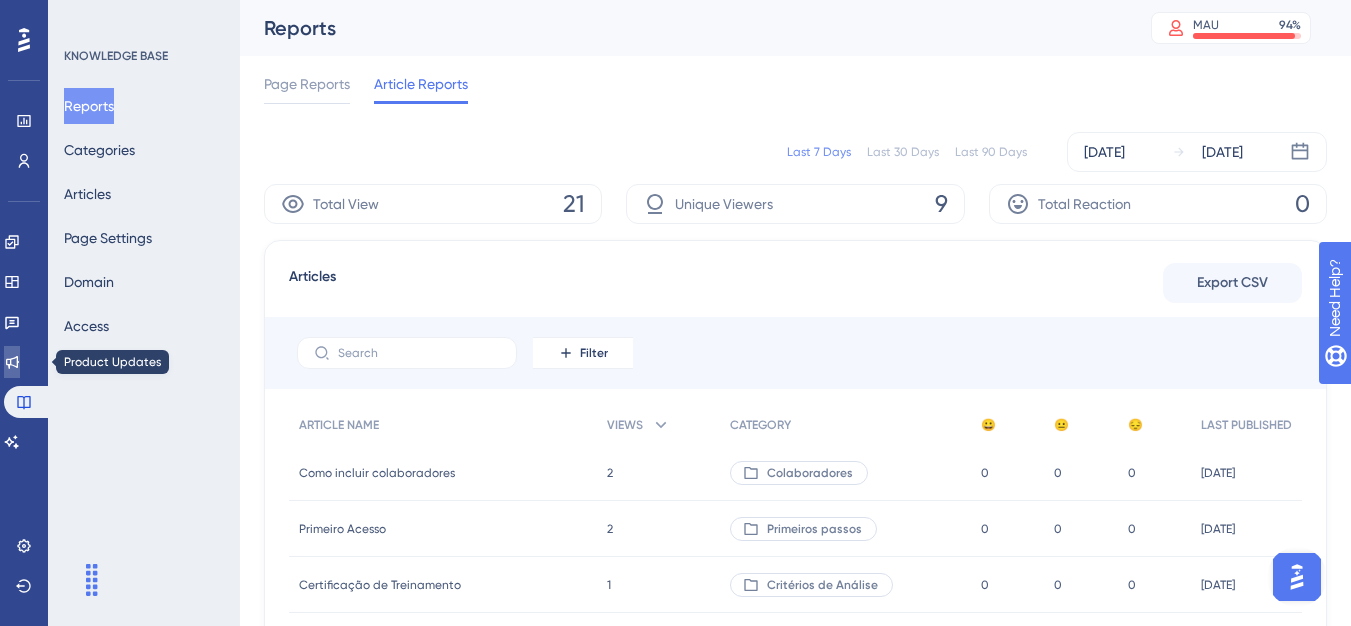 click at bounding box center [12, 362] 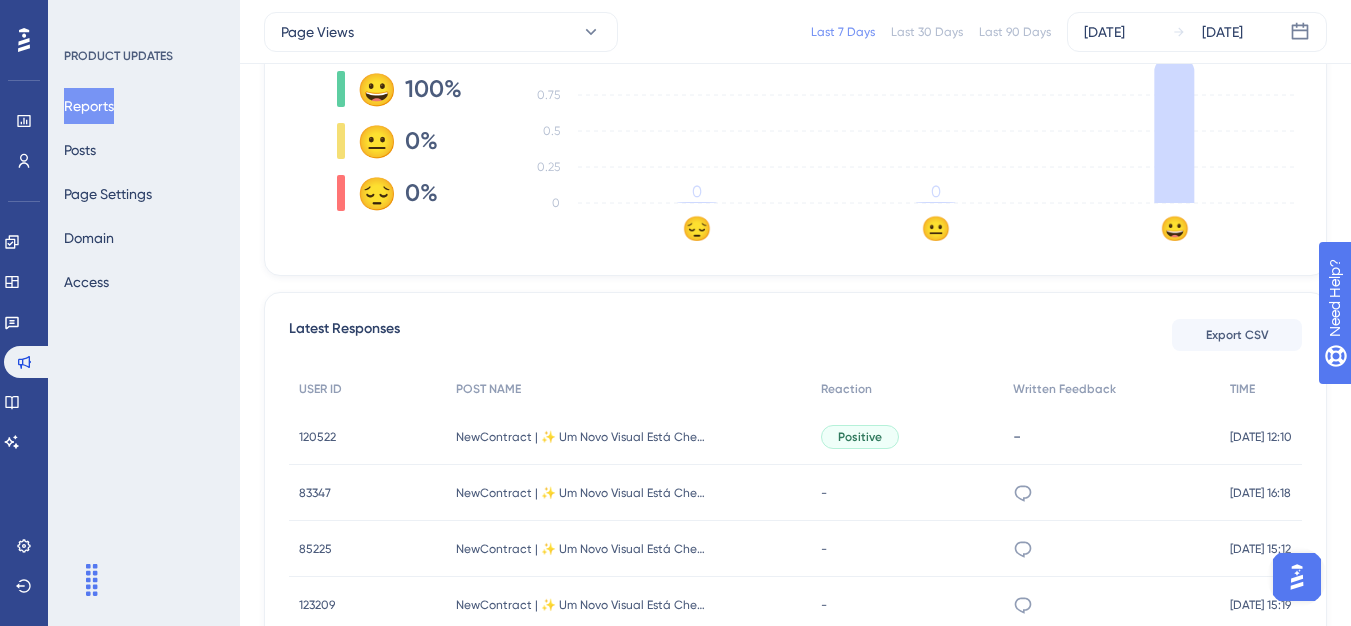 scroll, scrollTop: 600, scrollLeft: 0, axis: vertical 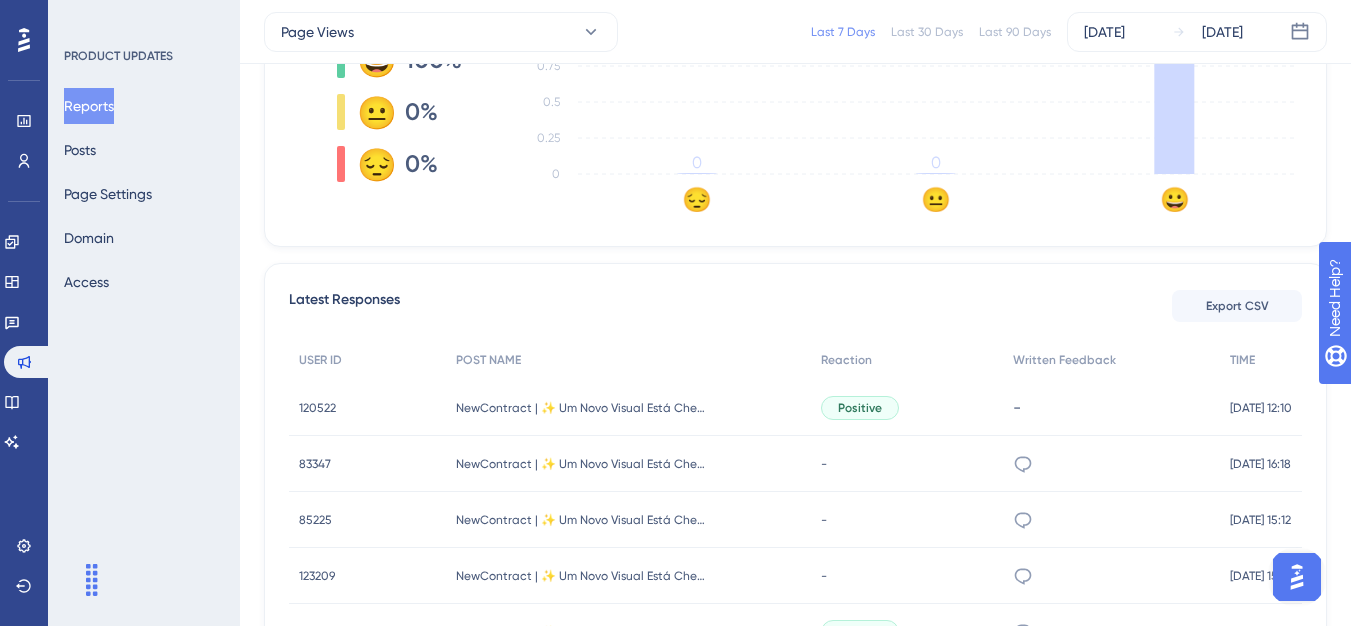 click on "120522" at bounding box center [317, 408] 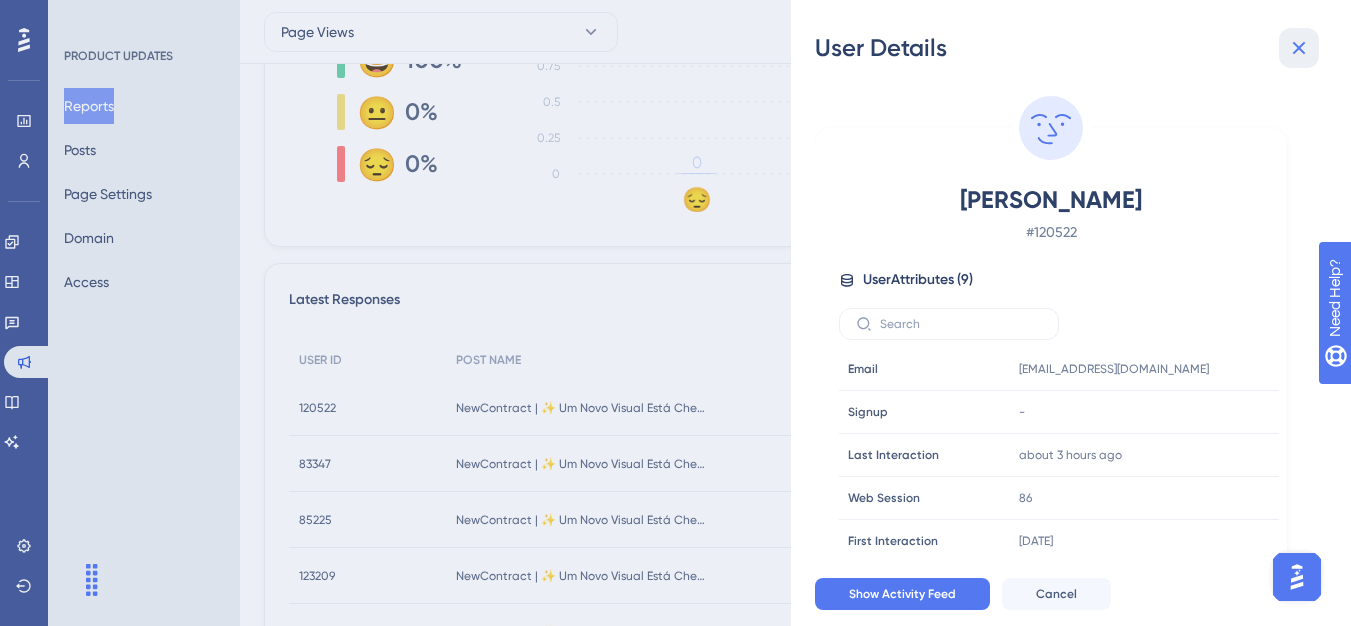 click at bounding box center (1299, 48) 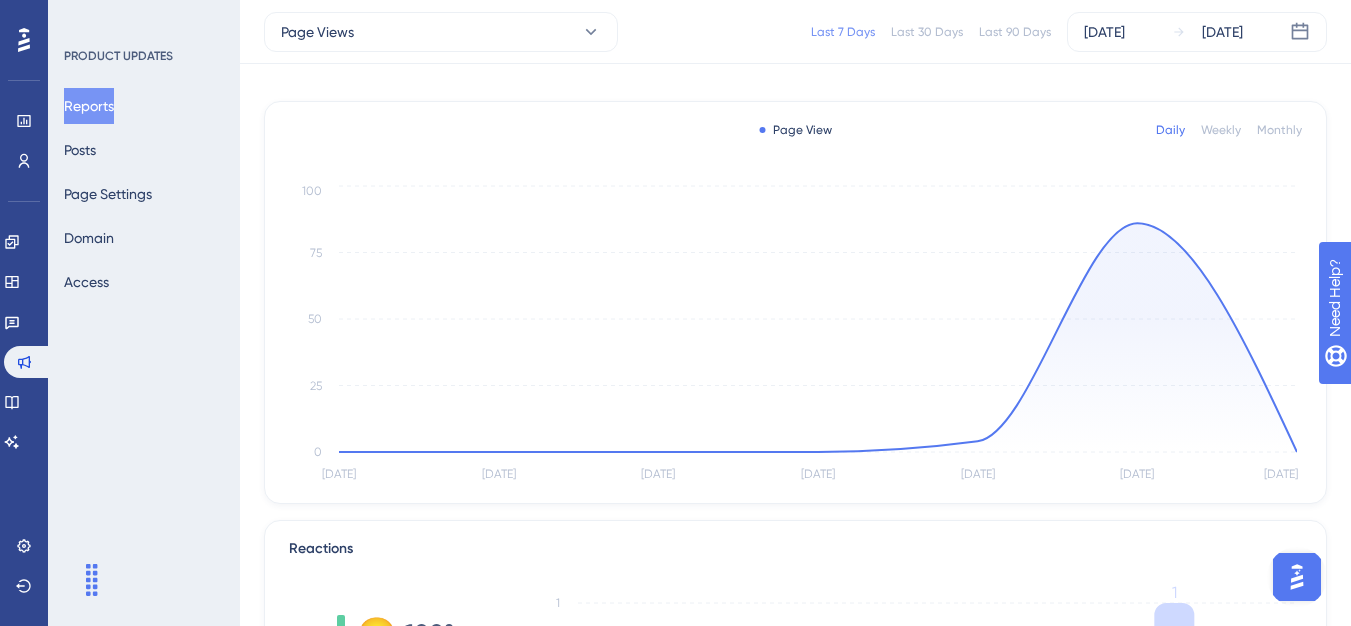 scroll, scrollTop: 0, scrollLeft: 0, axis: both 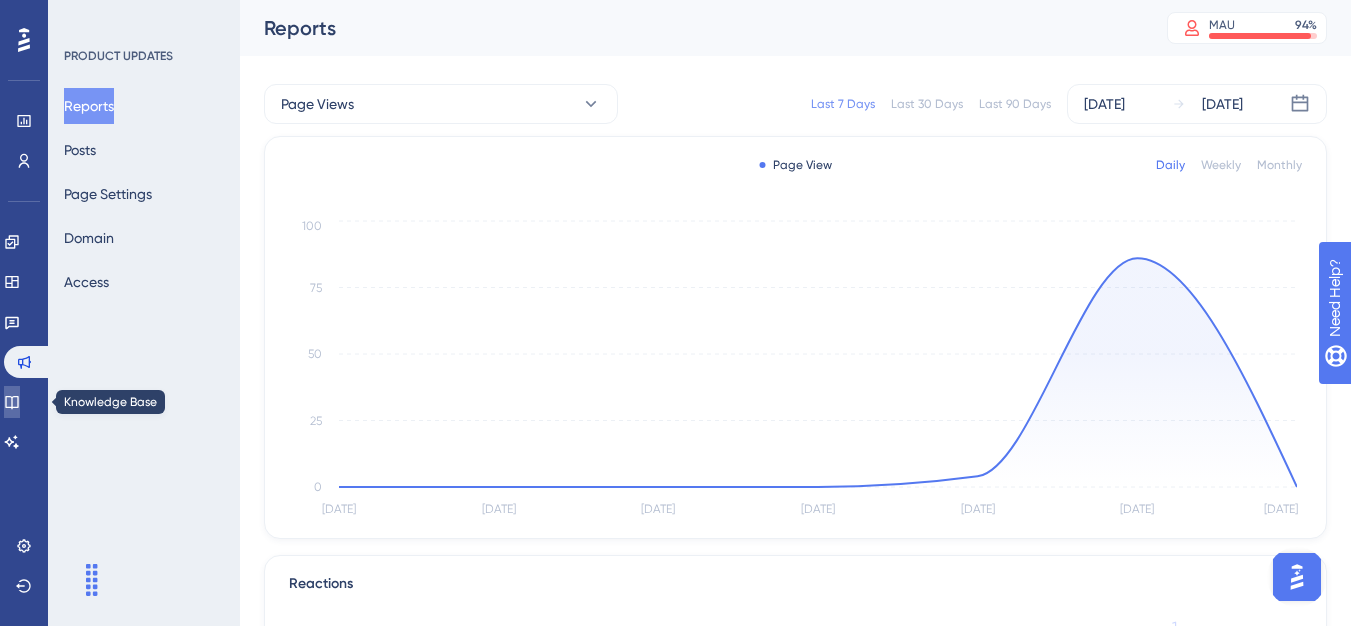 click at bounding box center (12, 402) 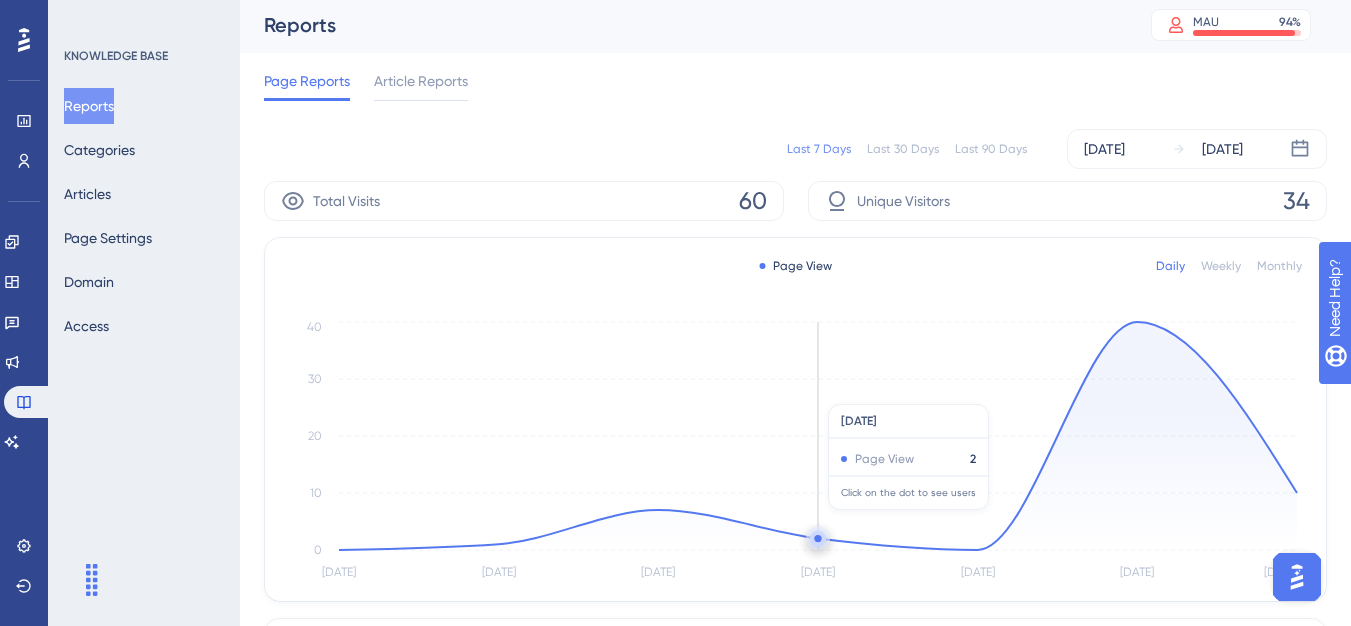 scroll, scrollTop: 0, scrollLeft: 0, axis: both 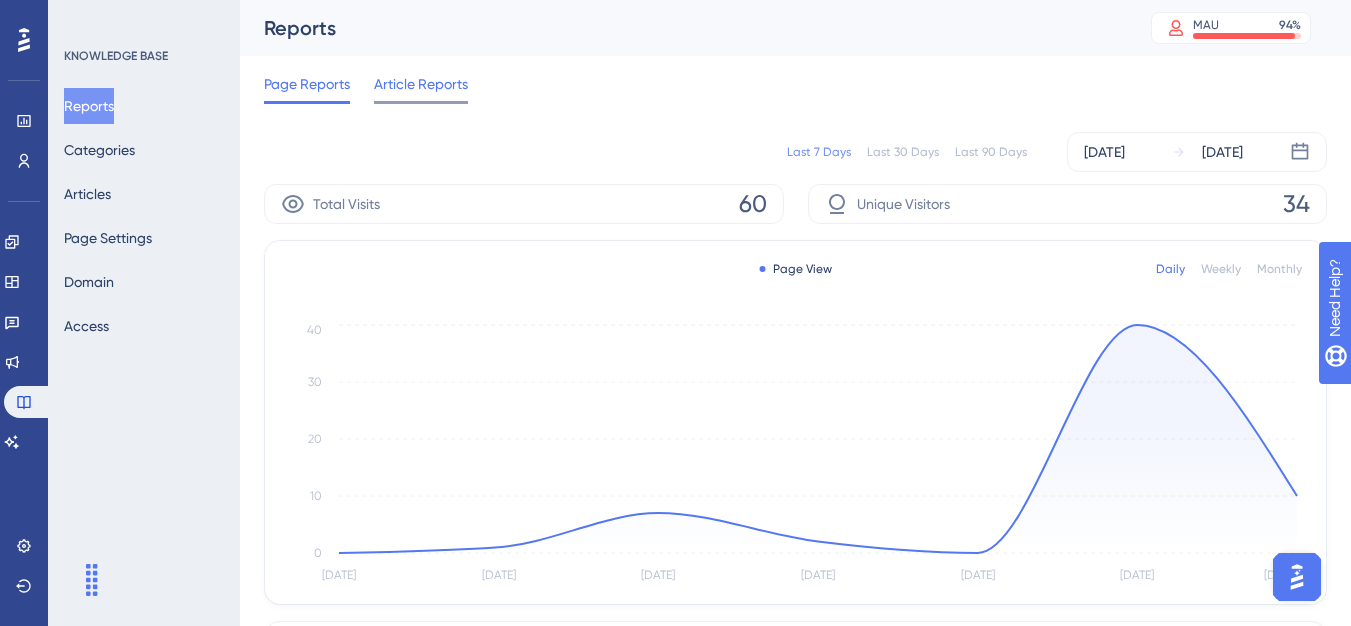 click on "Article Reports" at bounding box center (421, 84) 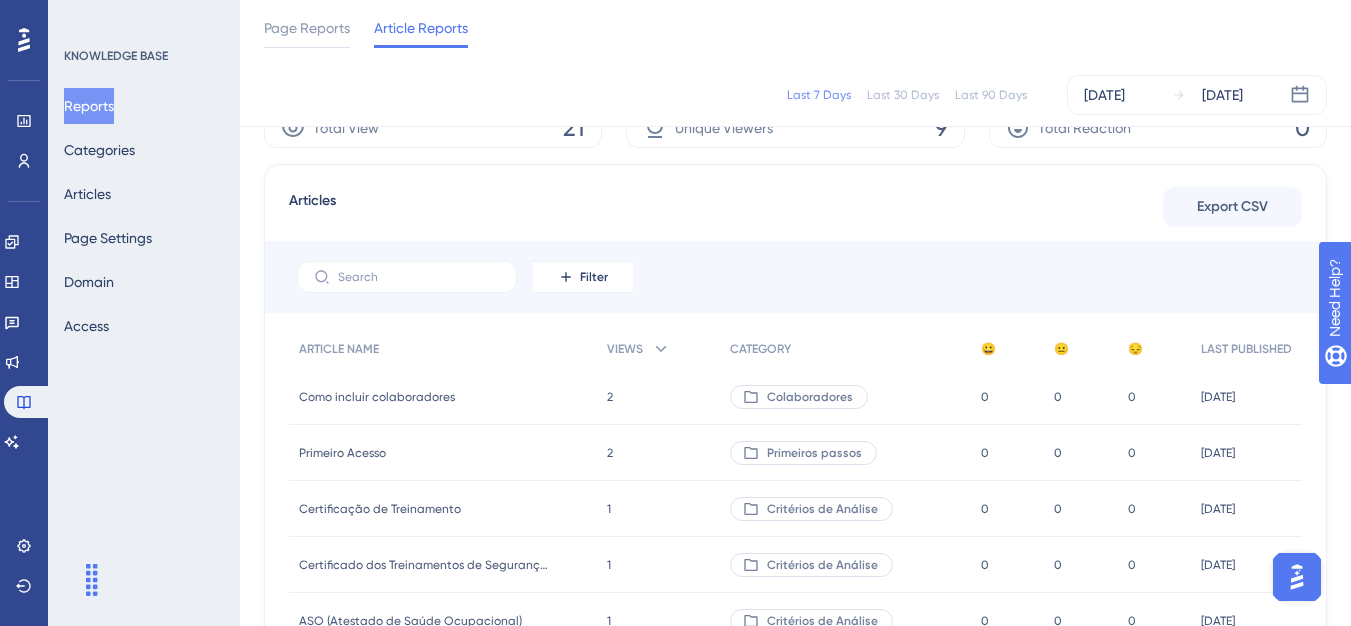 scroll, scrollTop: 100, scrollLeft: 0, axis: vertical 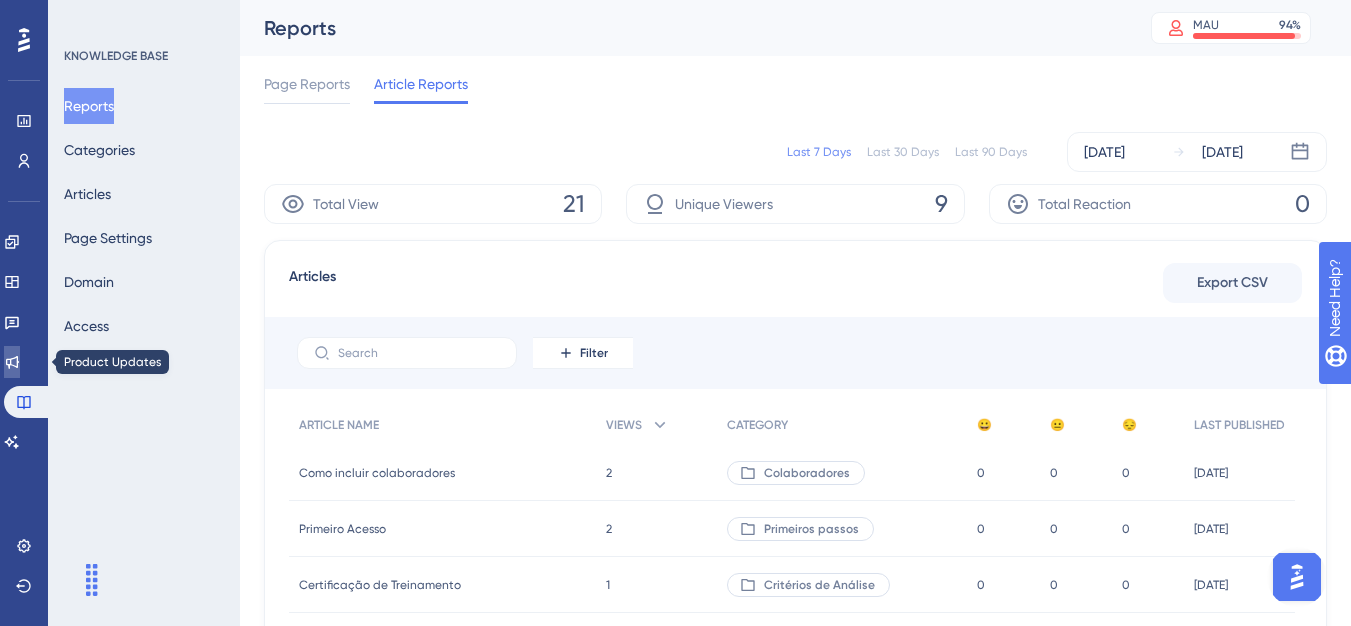 click at bounding box center [12, 362] 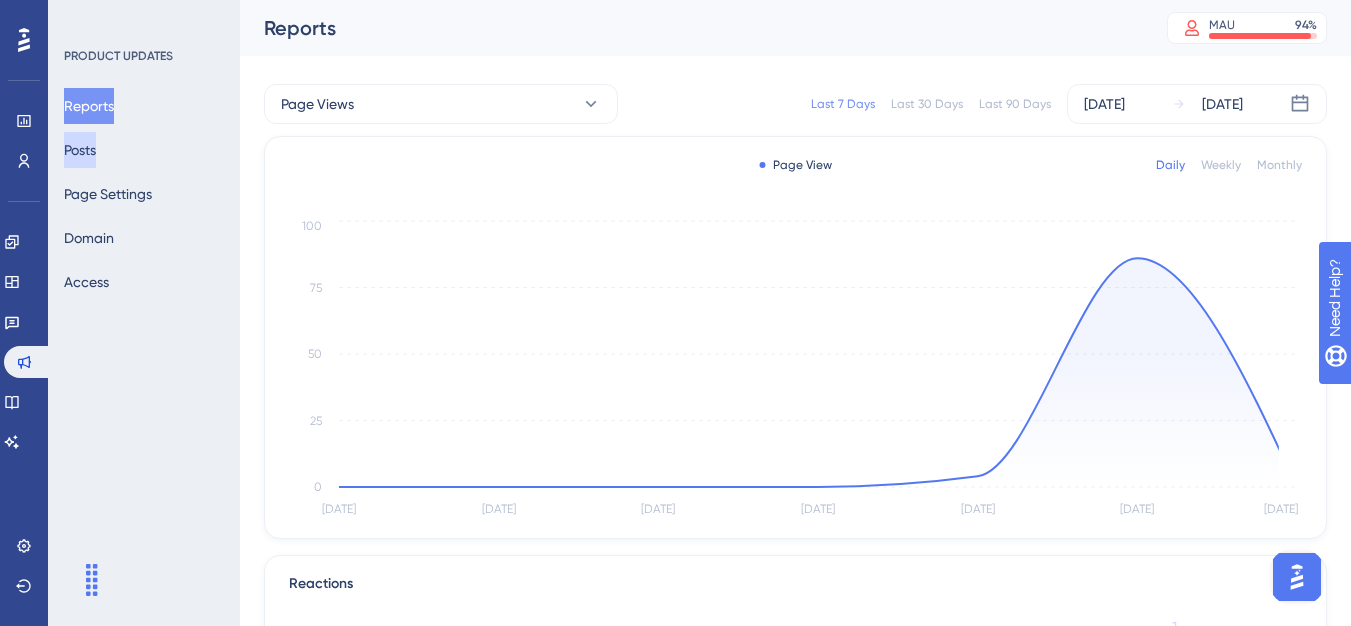 click on "Posts" at bounding box center (80, 150) 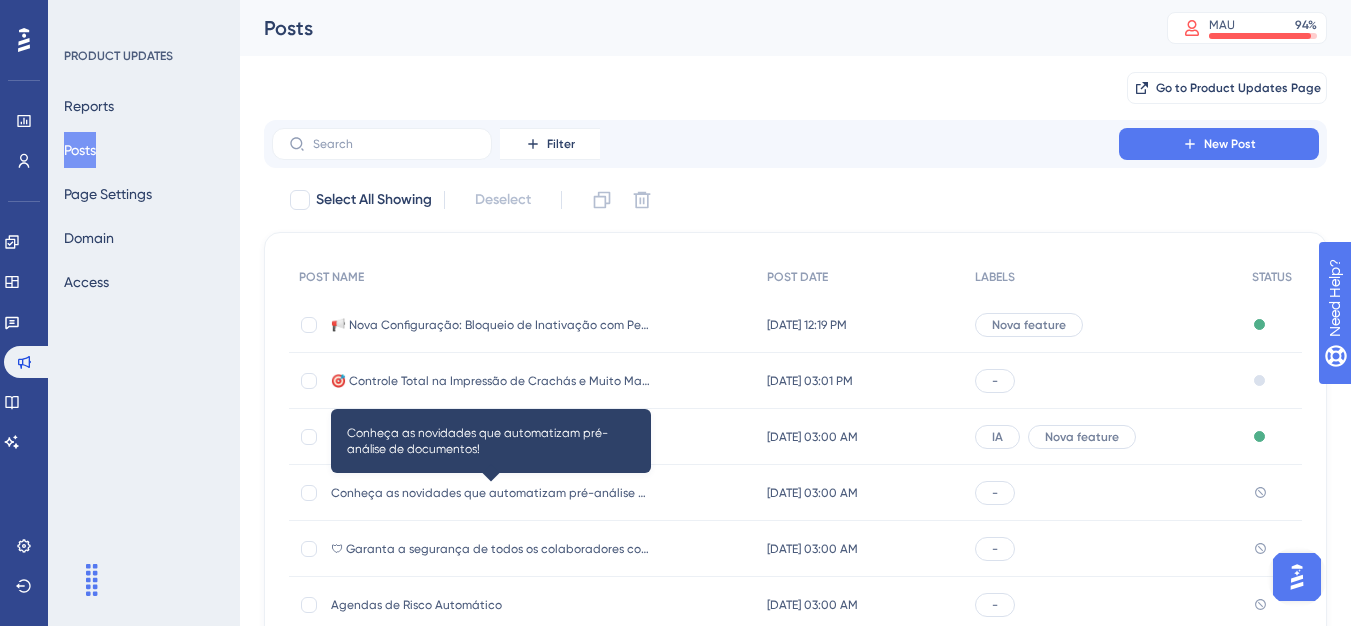 click on "Conheça as novidades que automatizam pré-análise de documentos!" at bounding box center [491, 493] 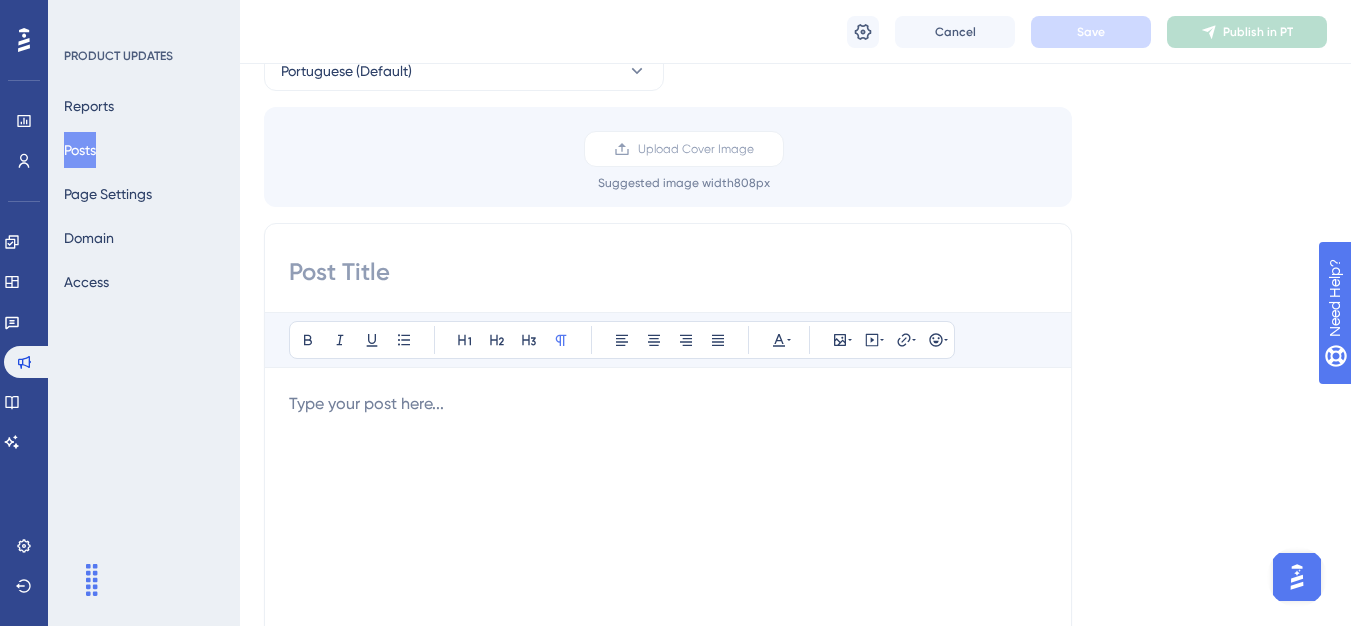 scroll, scrollTop: 0, scrollLeft: 0, axis: both 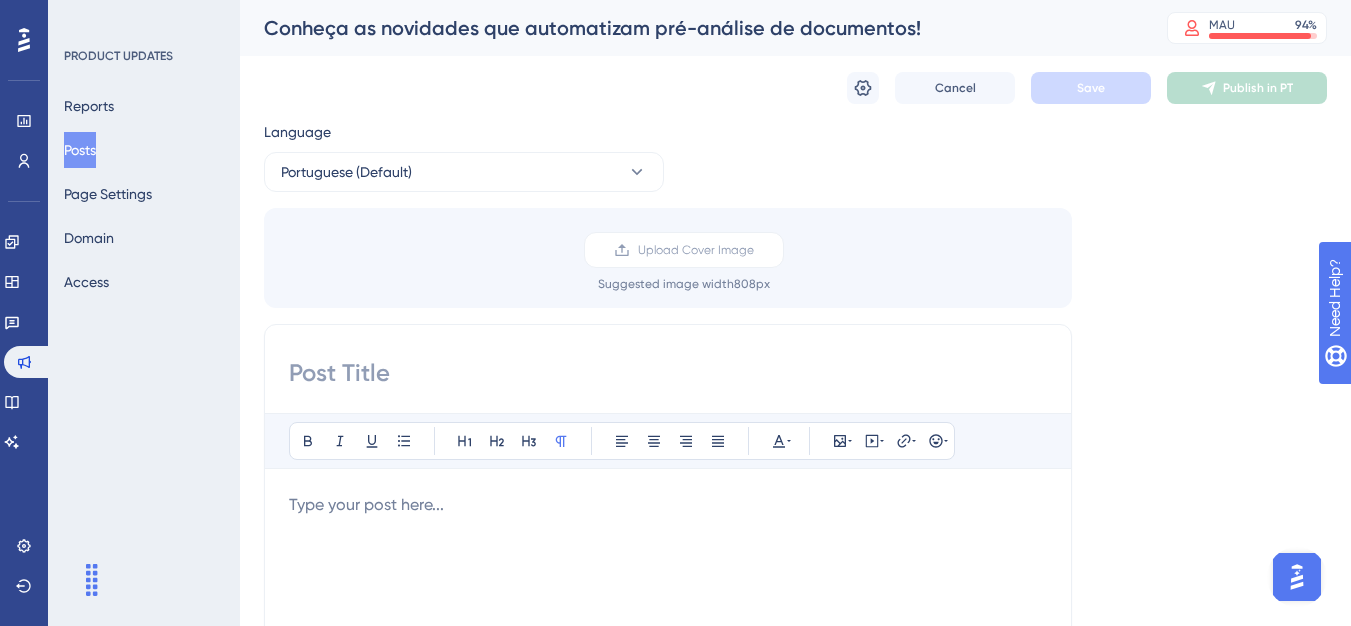 click on "Posts" at bounding box center [80, 150] 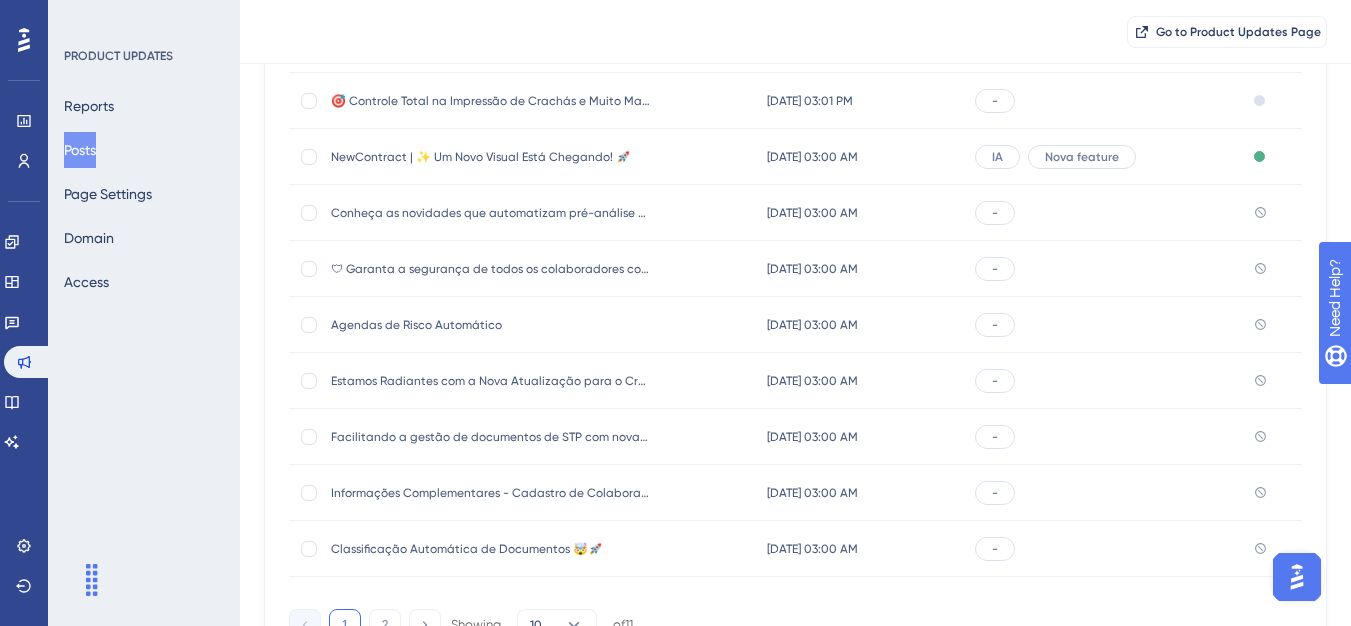 scroll, scrollTop: 392, scrollLeft: 0, axis: vertical 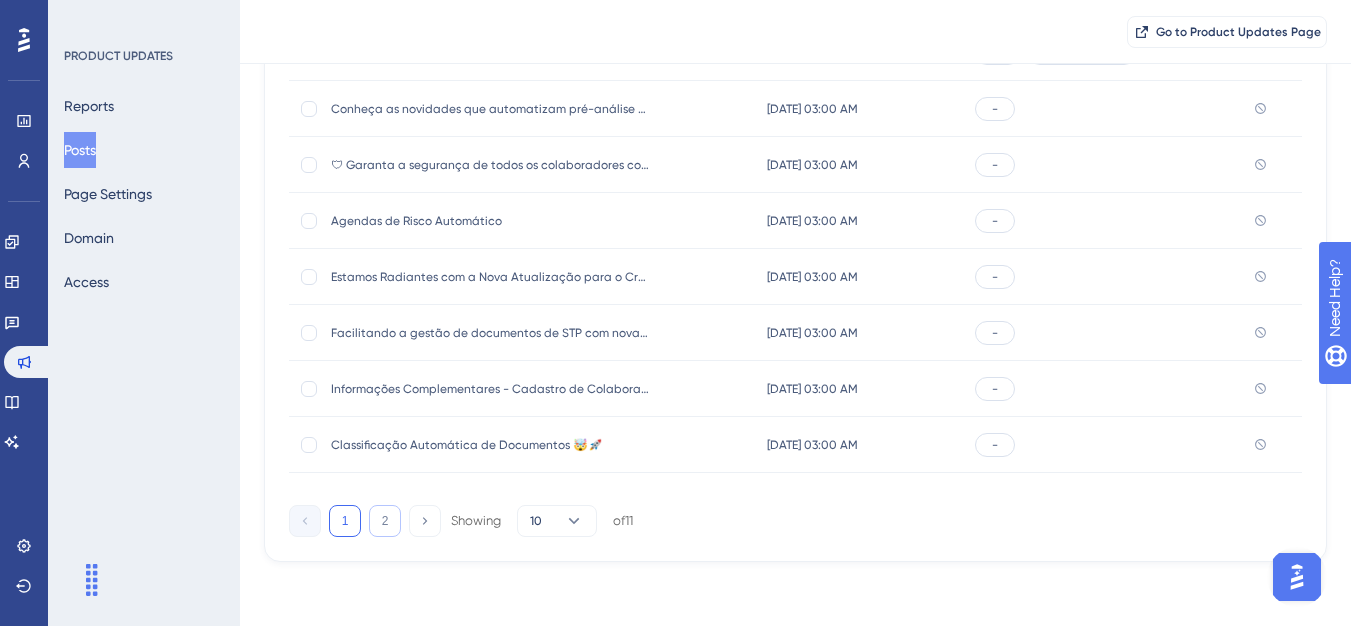 click on "2" at bounding box center (385, 521) 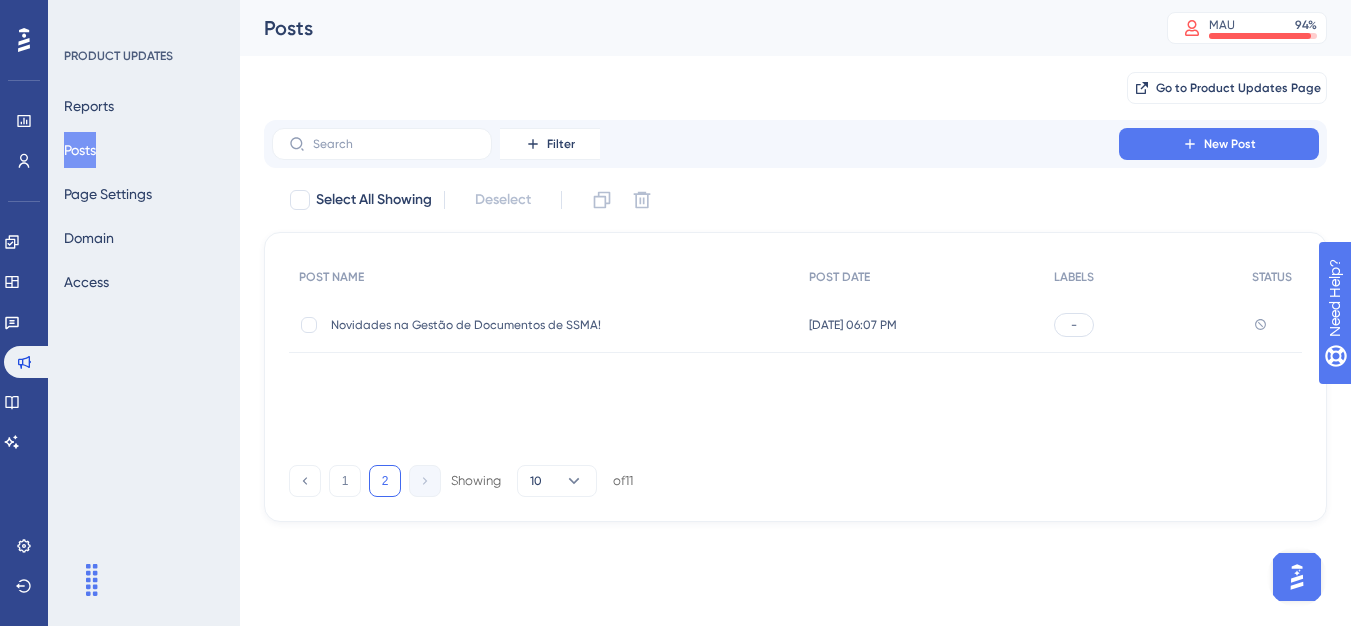 scroll, scrollTop: 0, scrollLeft: 0, axis: both 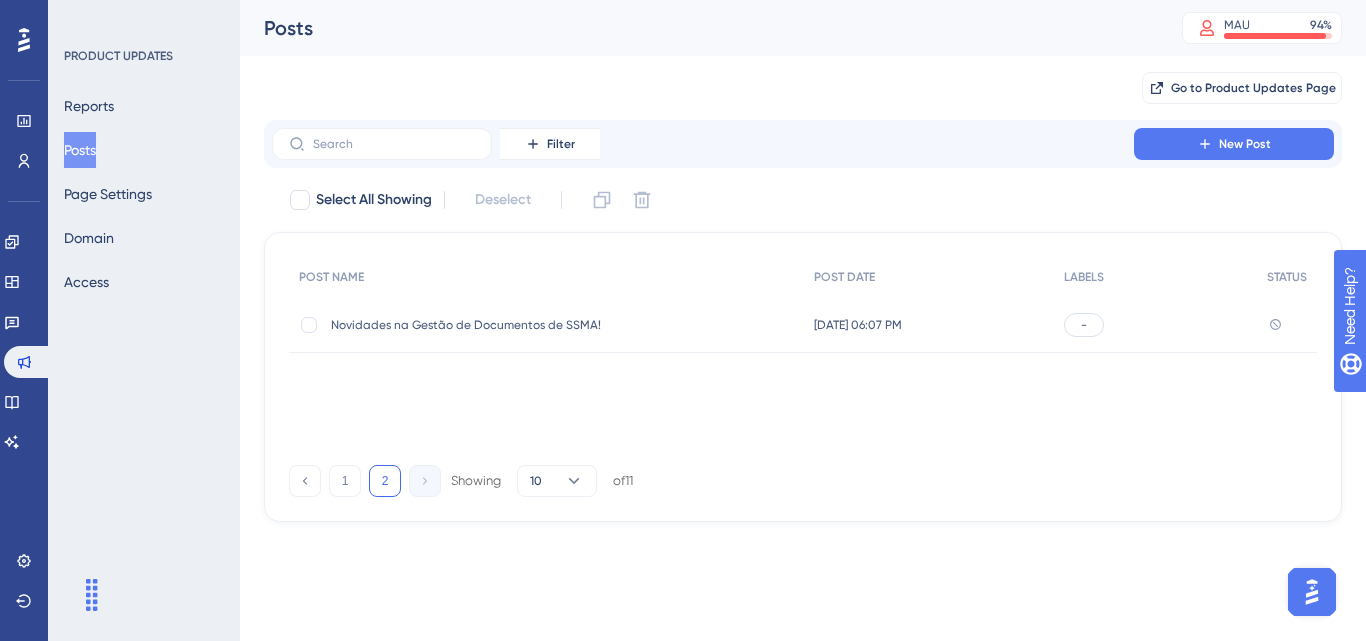 click on "Novidades na Gestão de Documentos de SSMA! Novidades na Gestão de Documentos de SSMA!" at bounding box center (491, 325) 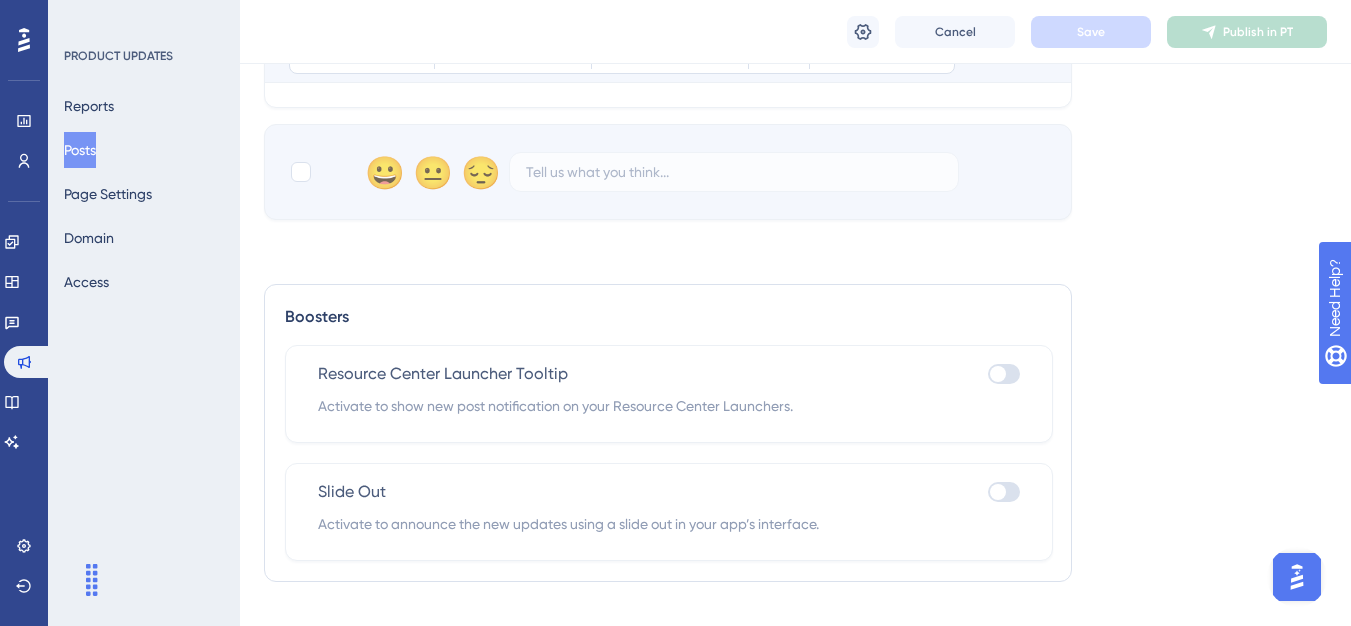 scroll, scrollTop: 894, scrollLeft: 0, axis: vertical 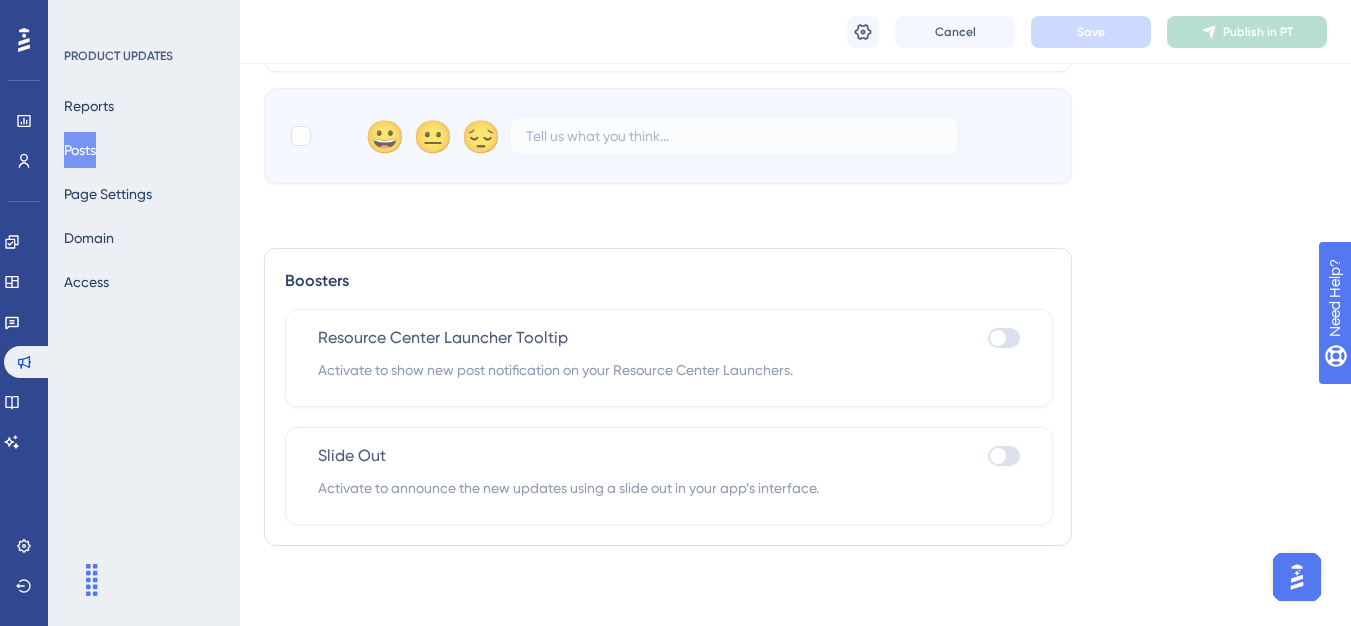 click on "Posts" at bounding box center [80, 150] 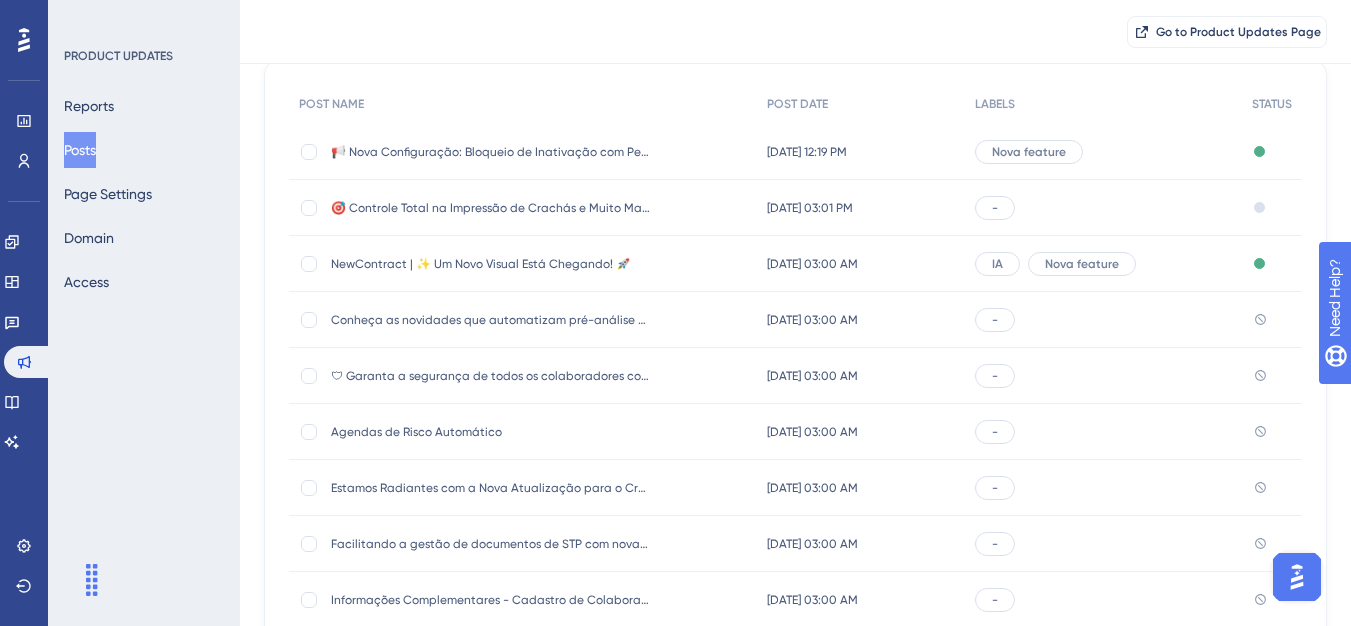 scroll, scrollTop: 200, scrollLeft: 0, axis: vertical 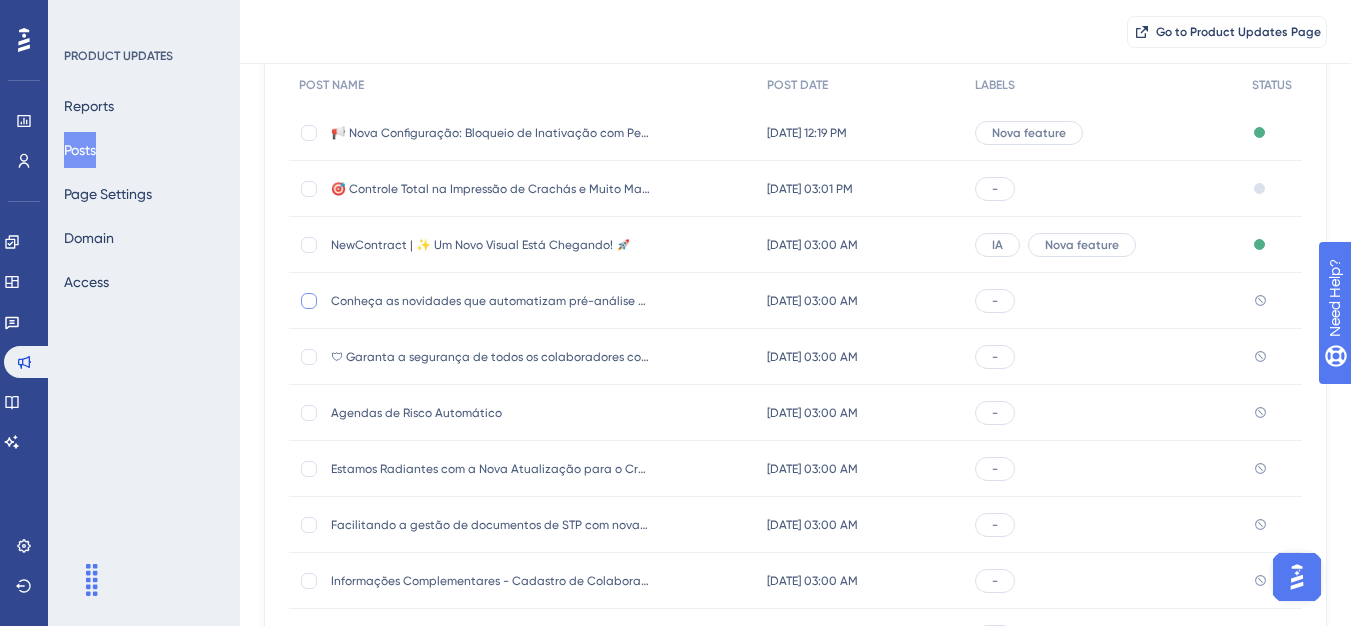 click at bounding box center [309, 301] 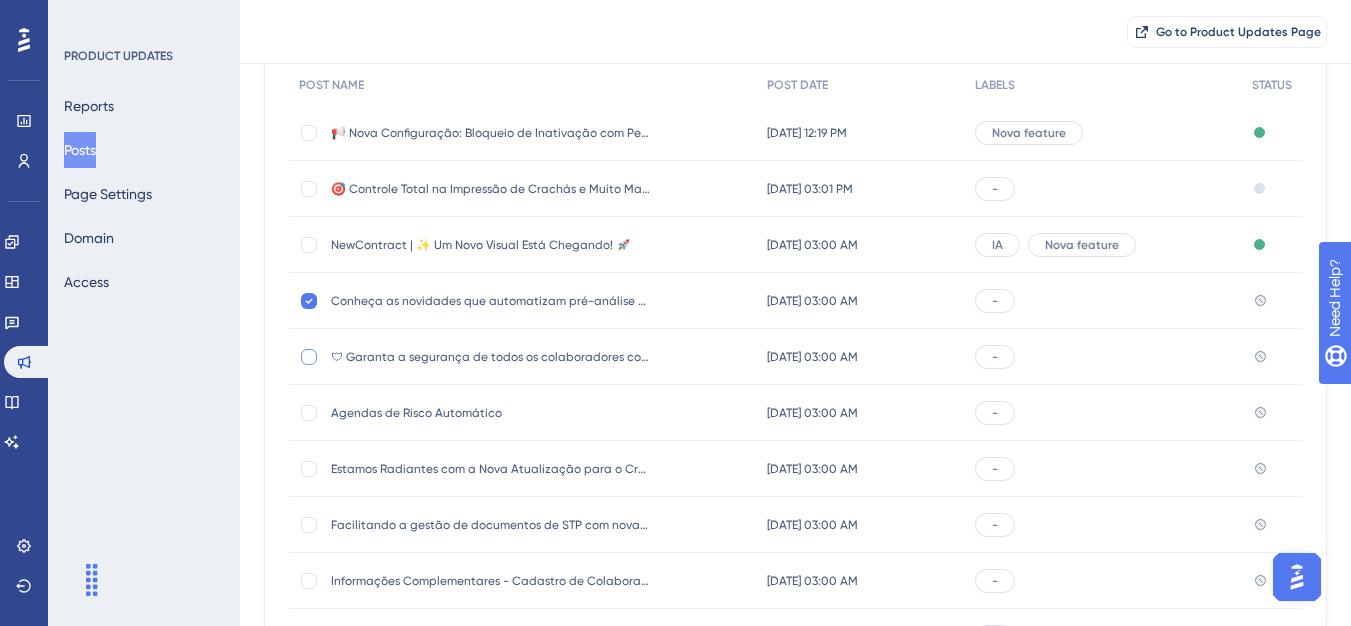 click at bounding box center [309, 357] 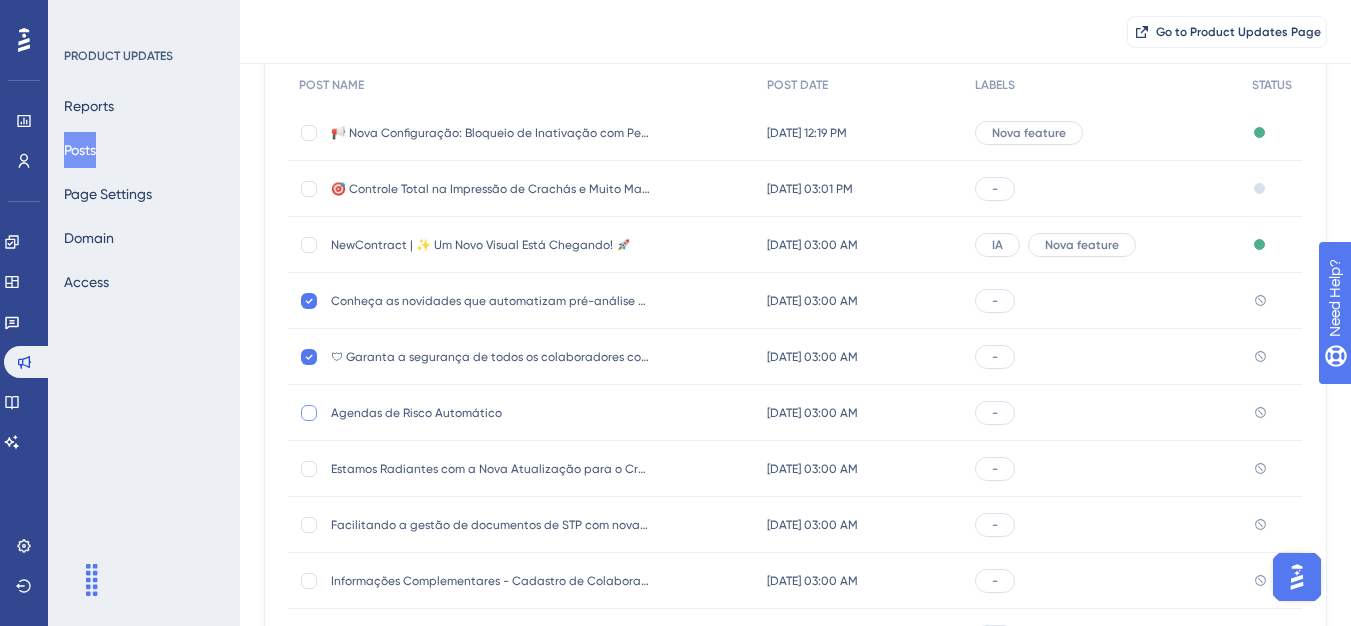 click at bounding box center (309, 413) 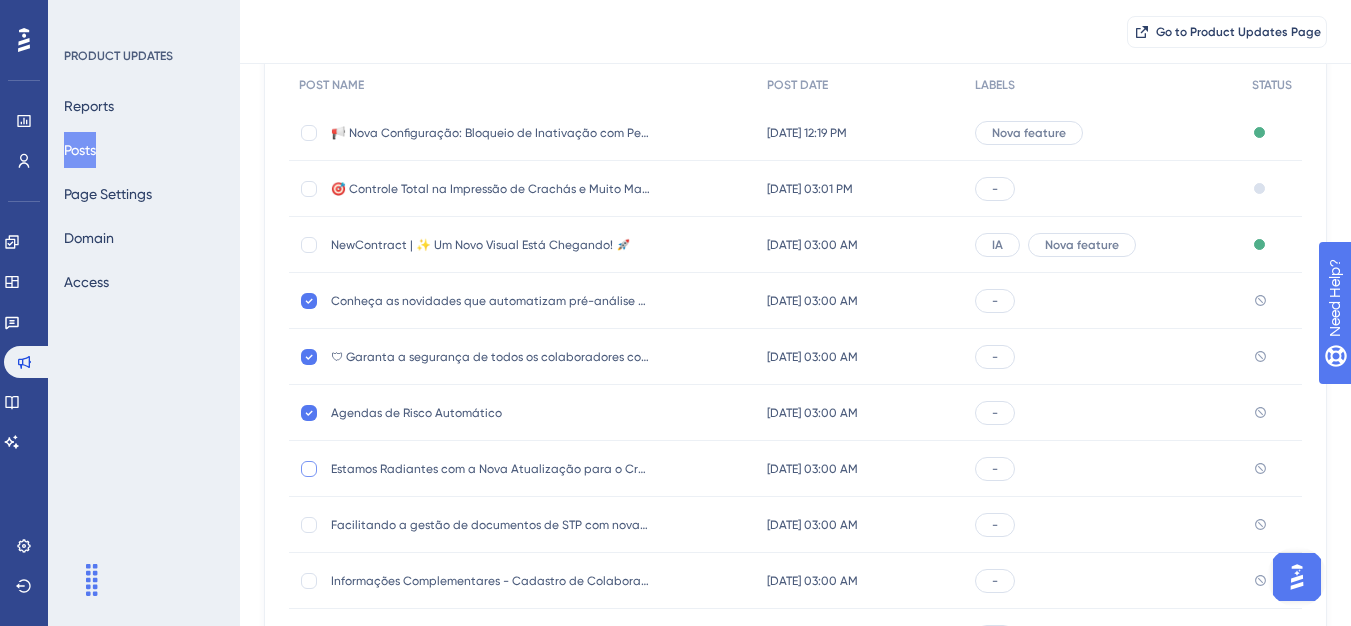 click at bounding box center [309, 469] 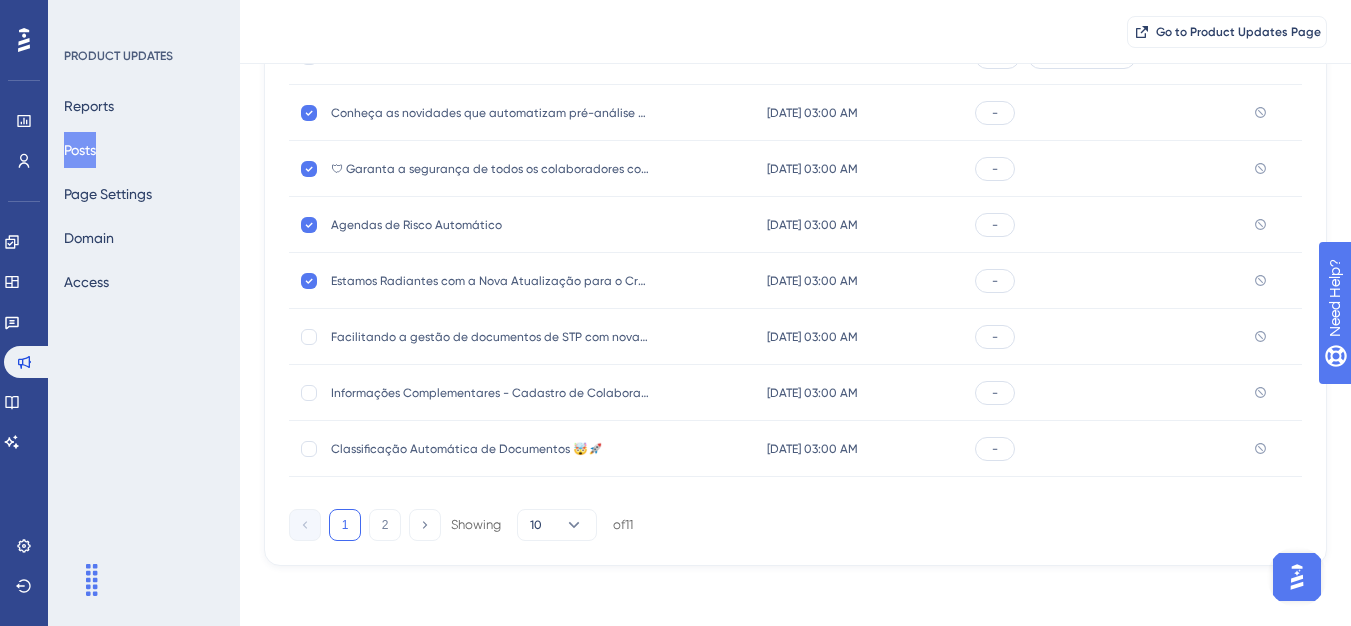 scroll, scrollTop: 392, scrollLeft: 0, axis: vertical 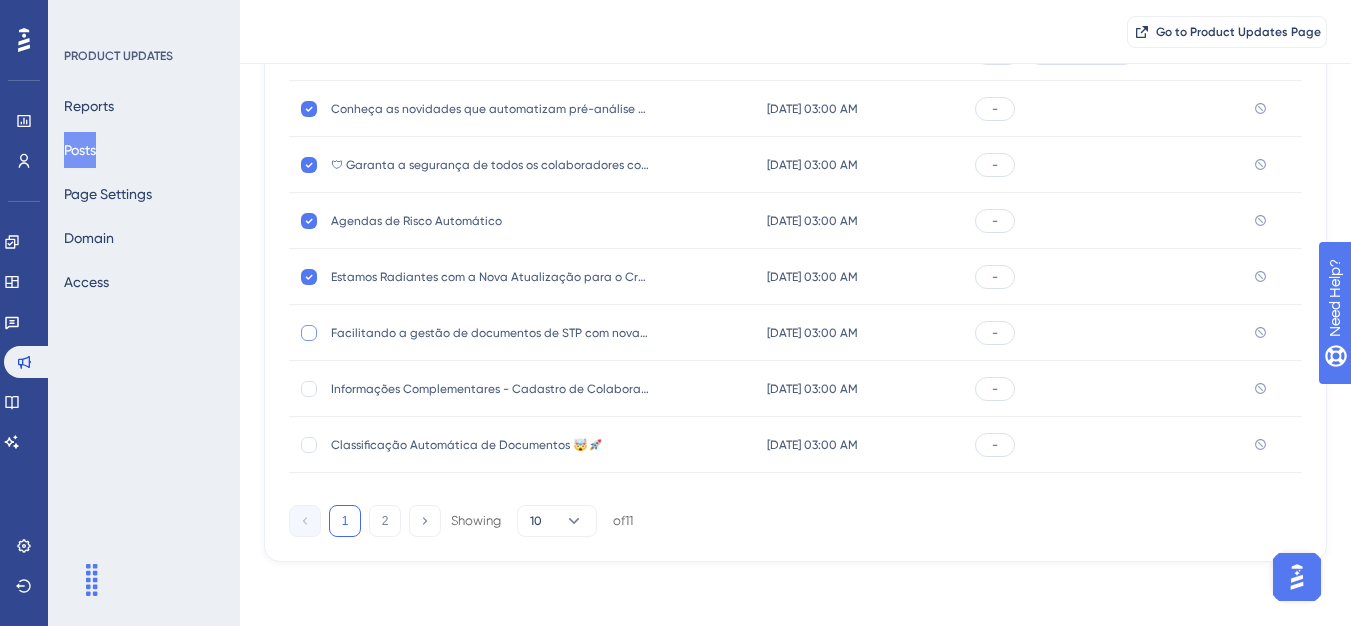click at bounding box center [309, 333] 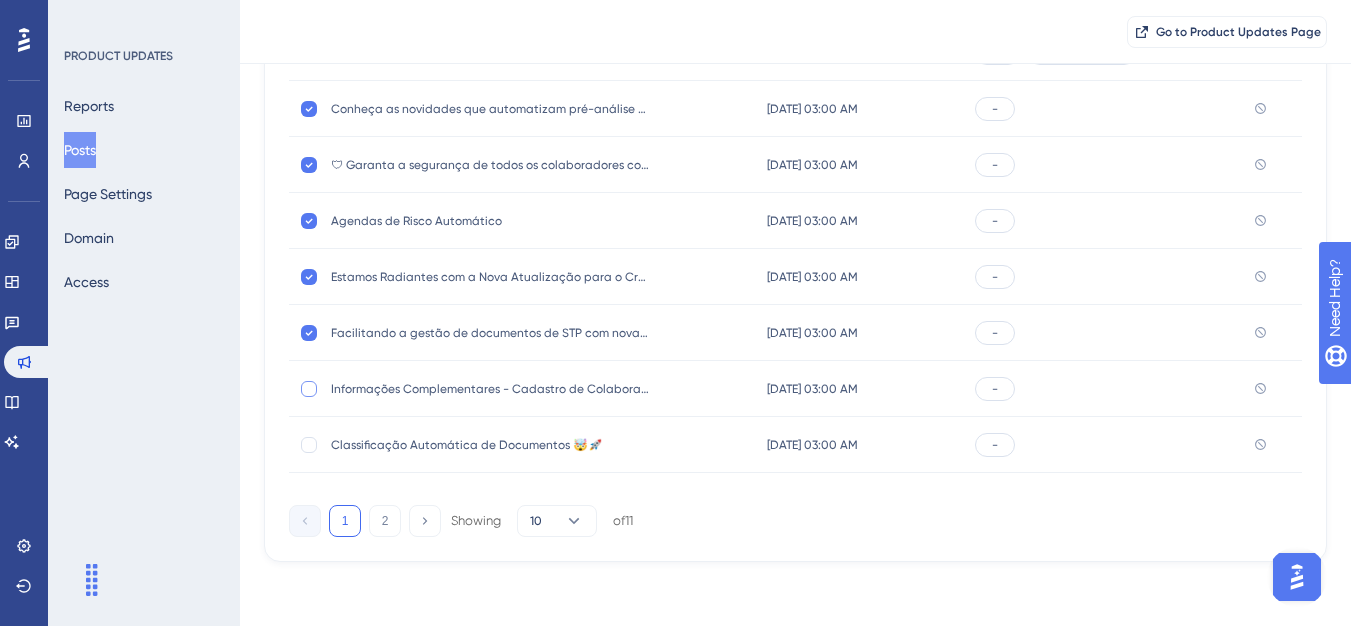 click at bounding box center [309, 389] 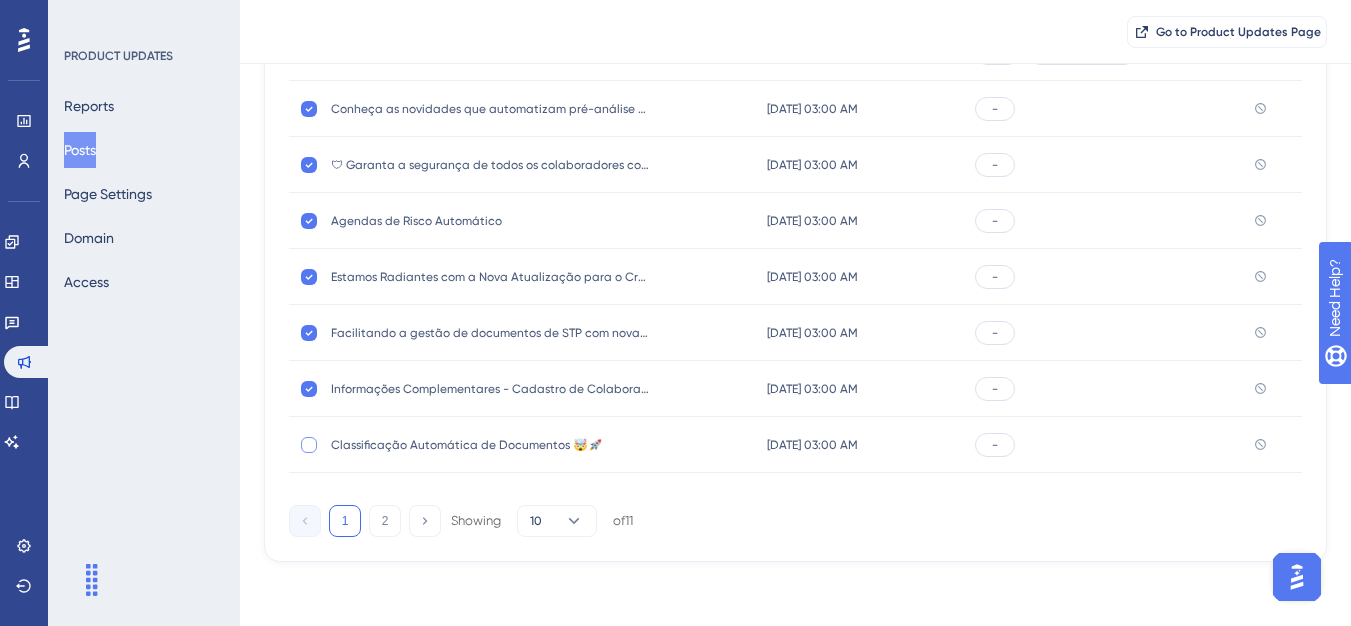 click at bounding box center (309, 445) 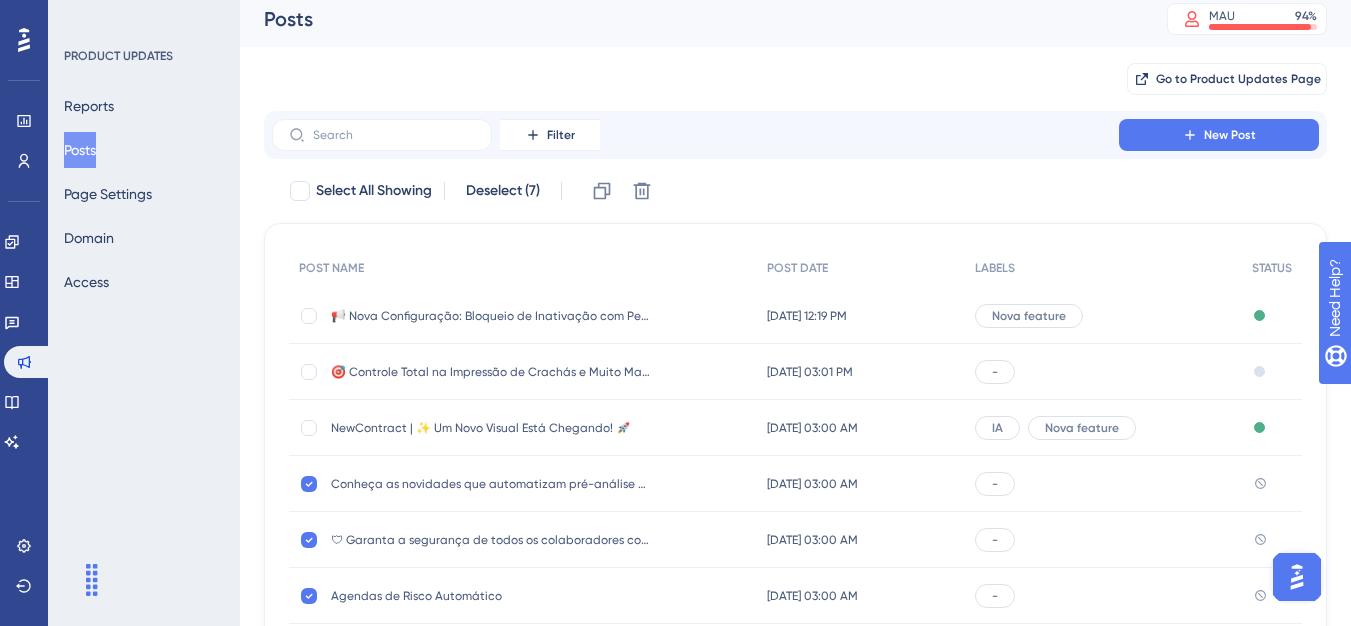 scroll, scrollTop: 0, scrollLeft: 0, axis: both 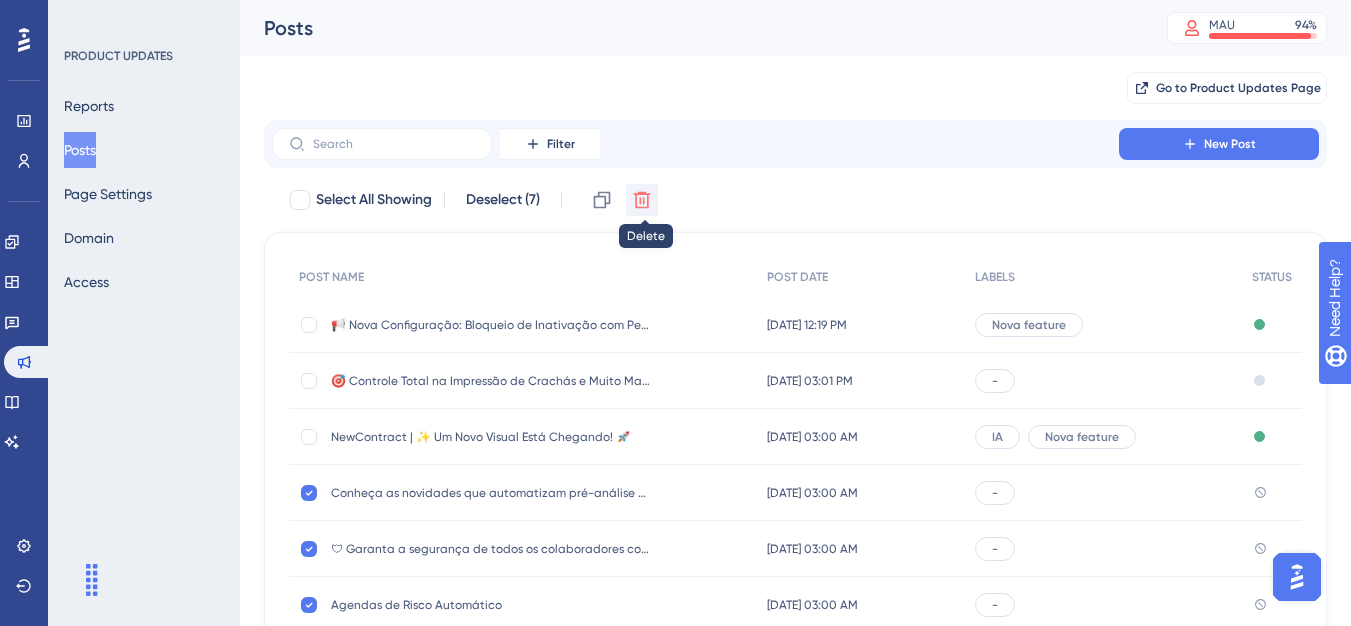 click 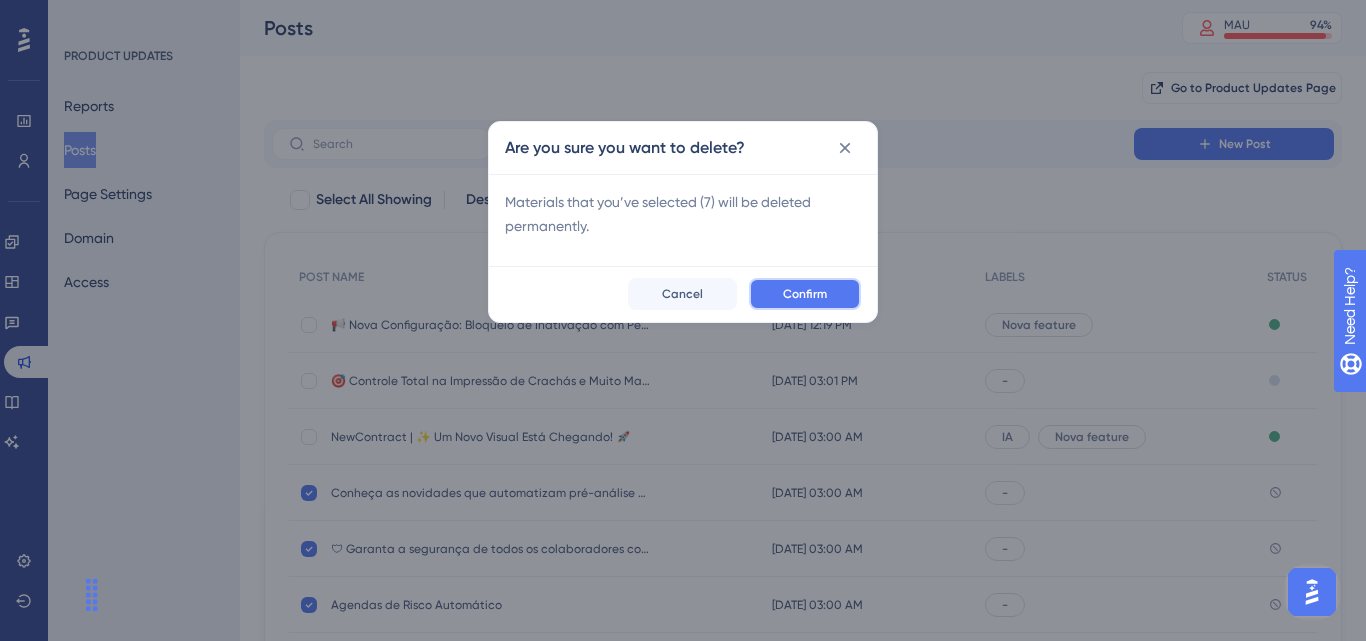 click on "Confirm" at bounding box center (805, 294) 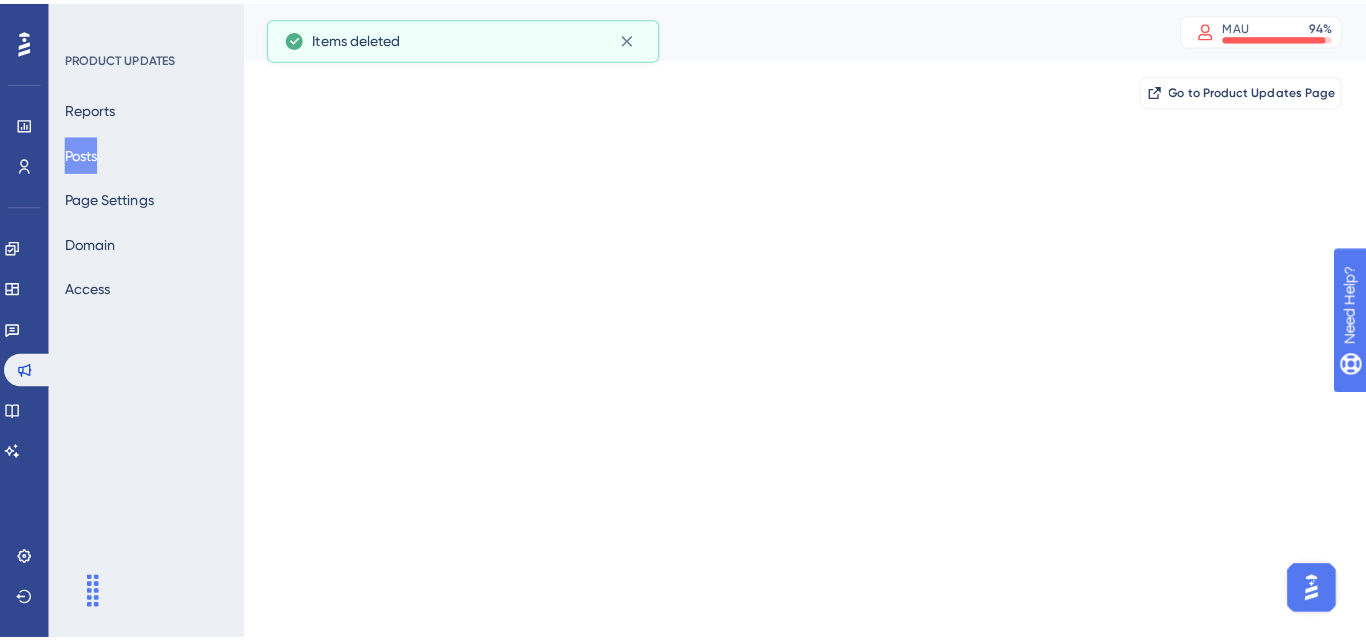 scroll, scrollTop: 0, scrollLeft: 0, axis: both 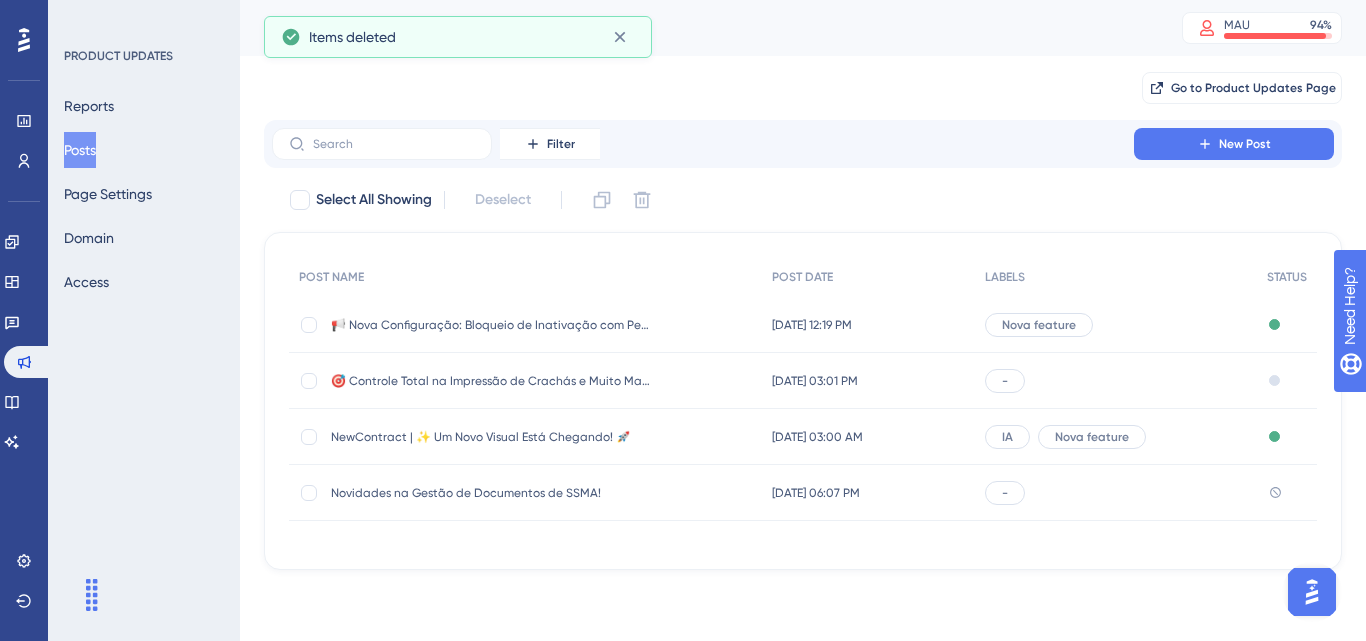 click on "Novidades na Gestão de Documentos de SSMA! Novidades na Gestão de Documentos de SSMA!" at bounding box center [525, 493] 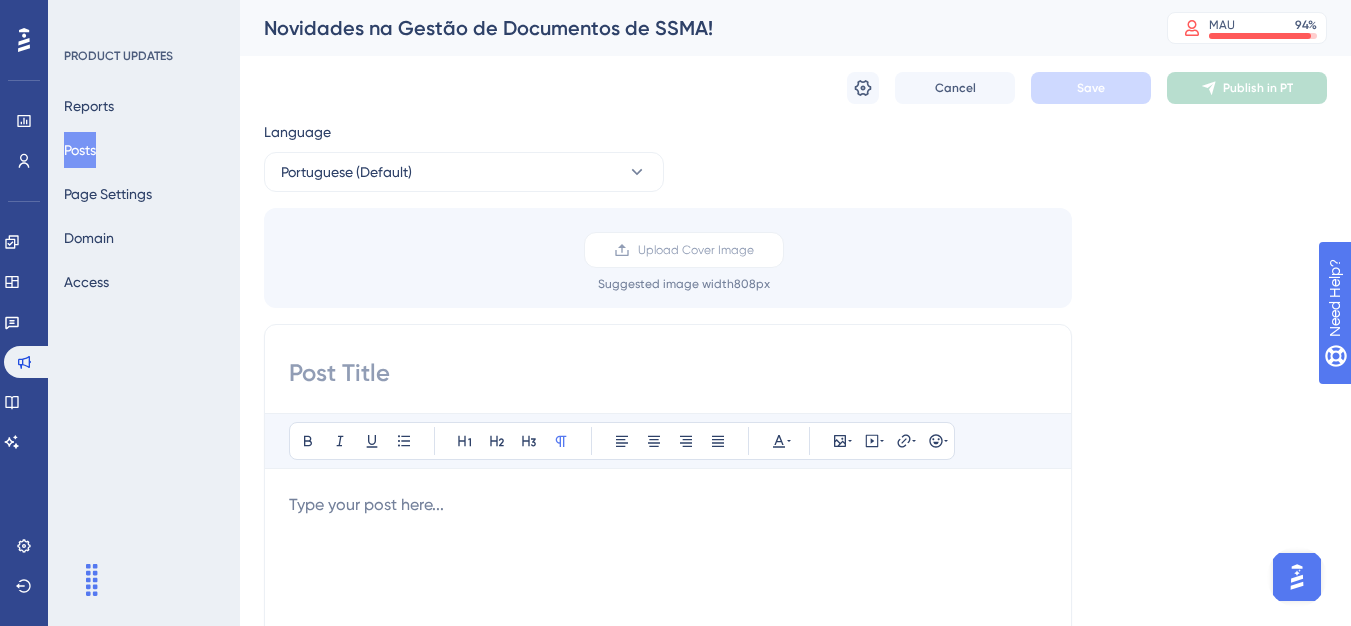 click on "Reports Posts Page Settings Domain Access" at bounding box center [145, 194] 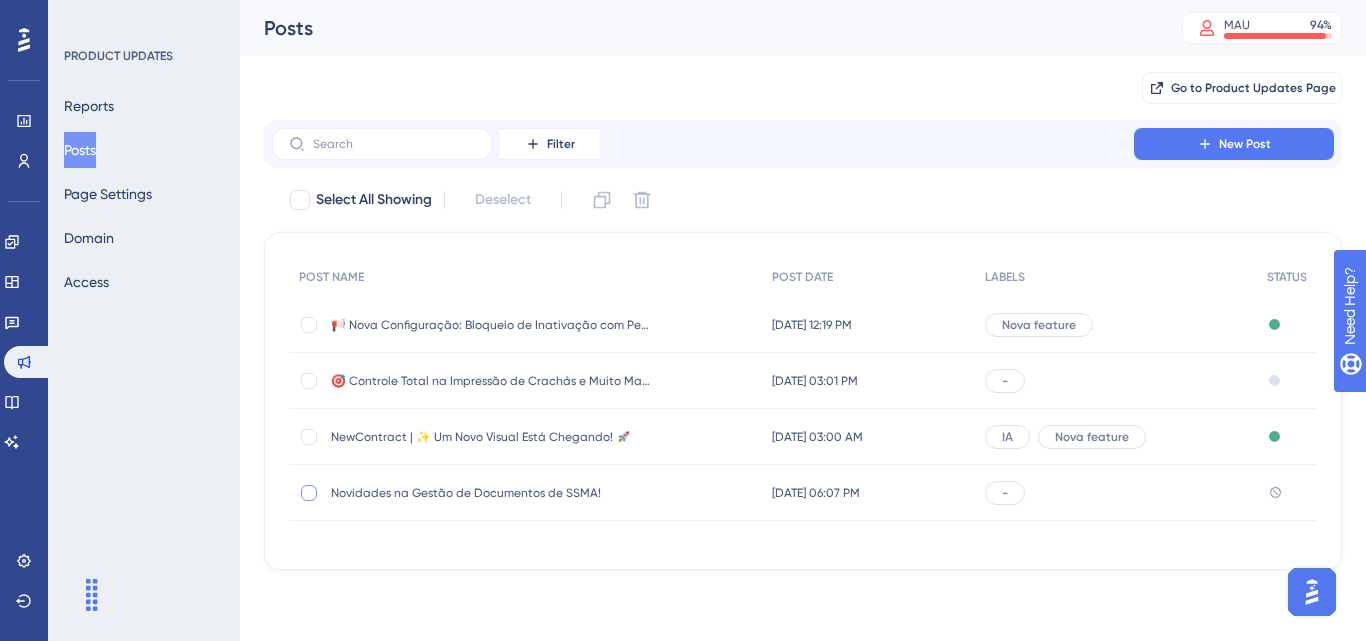 click at bounding box center [309, 493] 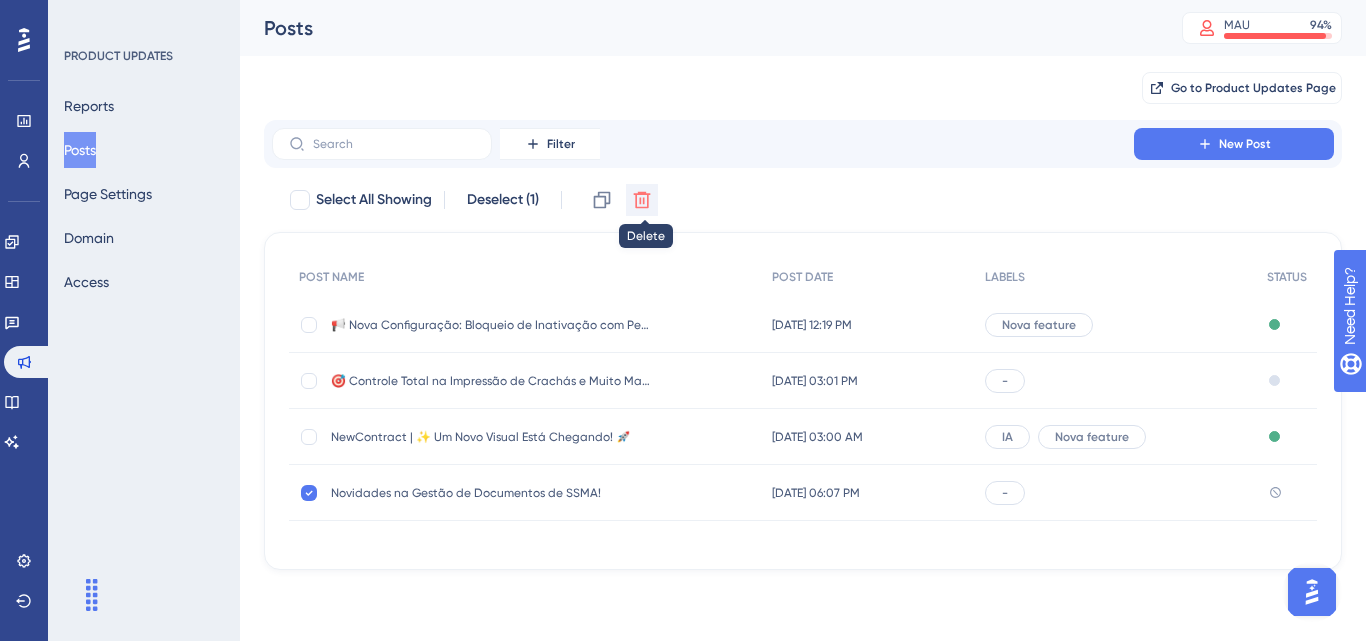 click 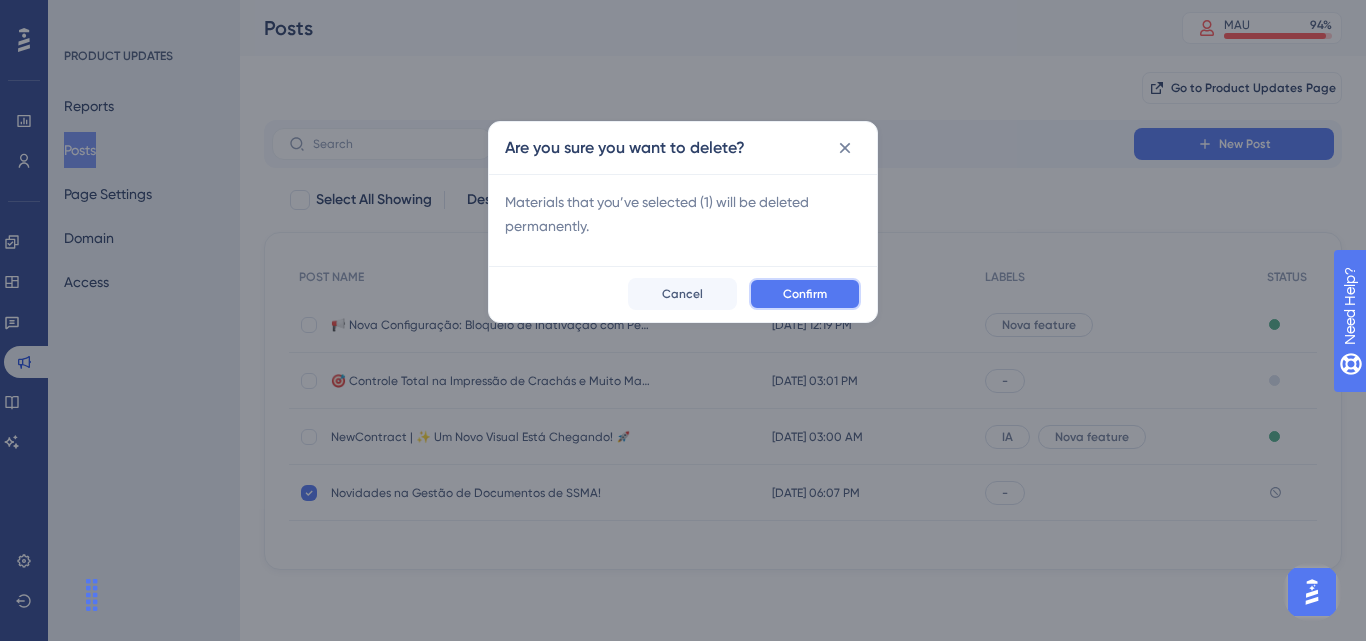 click on "Confirm" at bounding box center (805, 294) 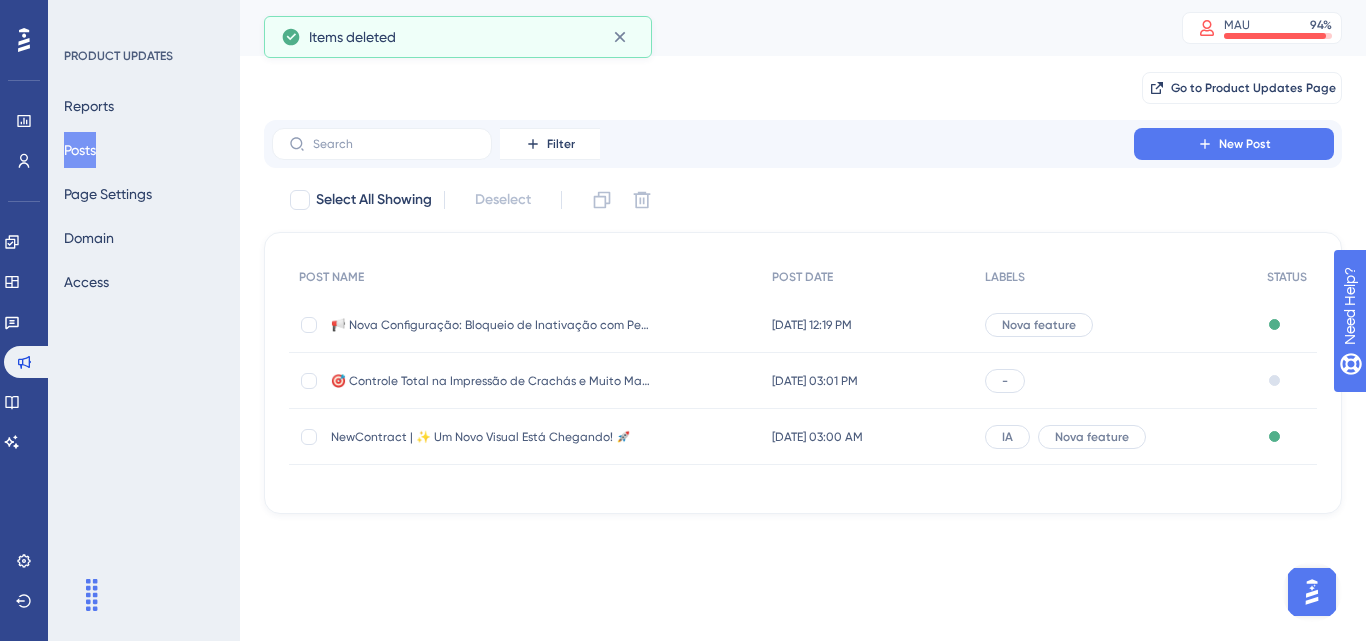 click on "🎯 Controle Total na Impressão de Crachás e Muito Mais!" at bounding box center (491, 381) 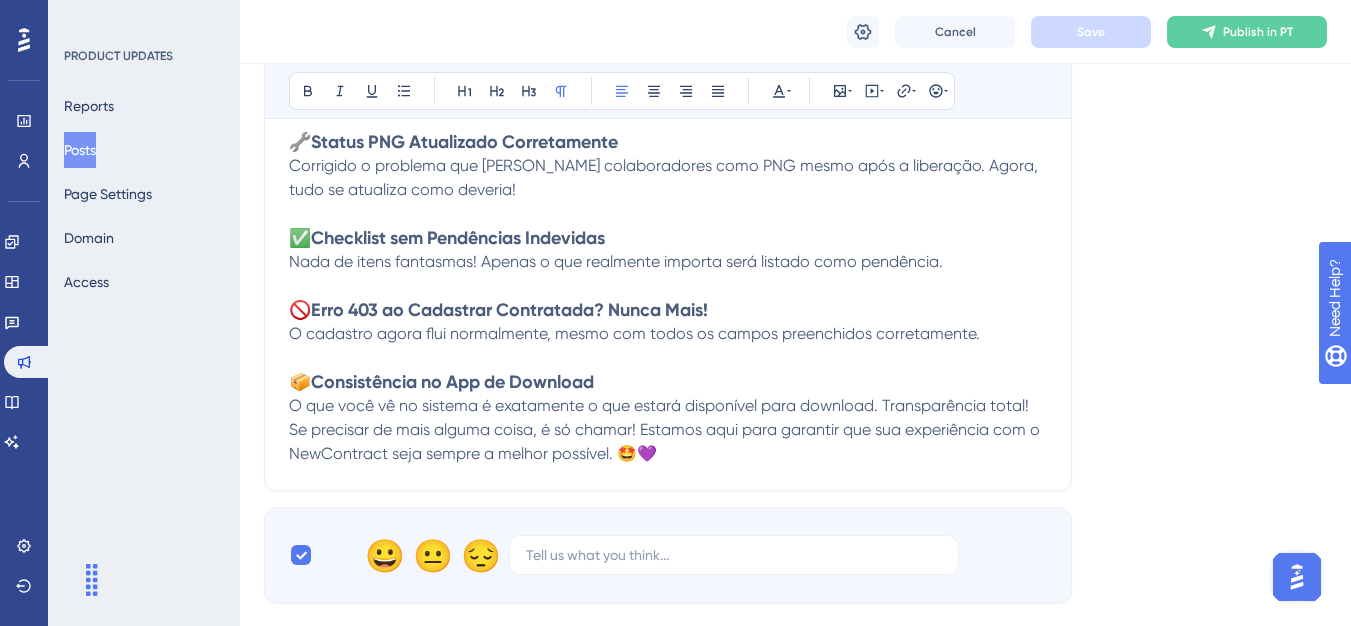 scroll, scrollTop: 1249, scrollLeft: 0, axis: vertical 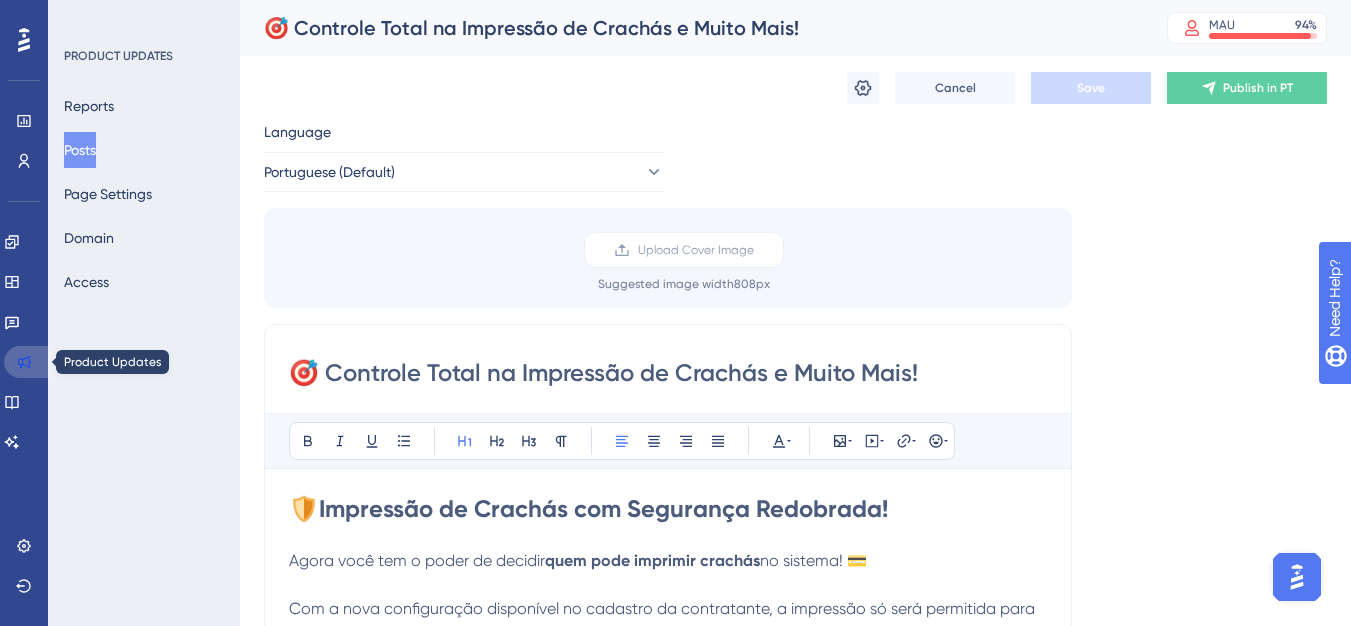 click at bounding box center [28, 362] 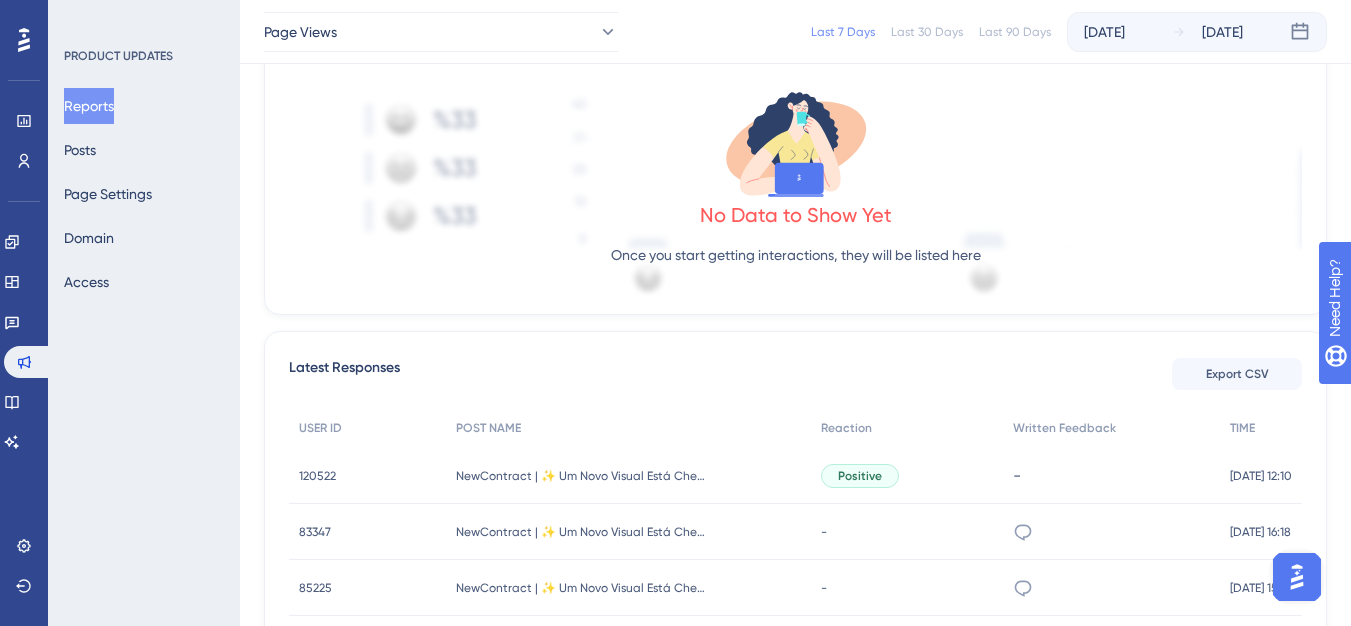 scroll, scrollTop: 747, scrollLeft: 0, axis: vertical 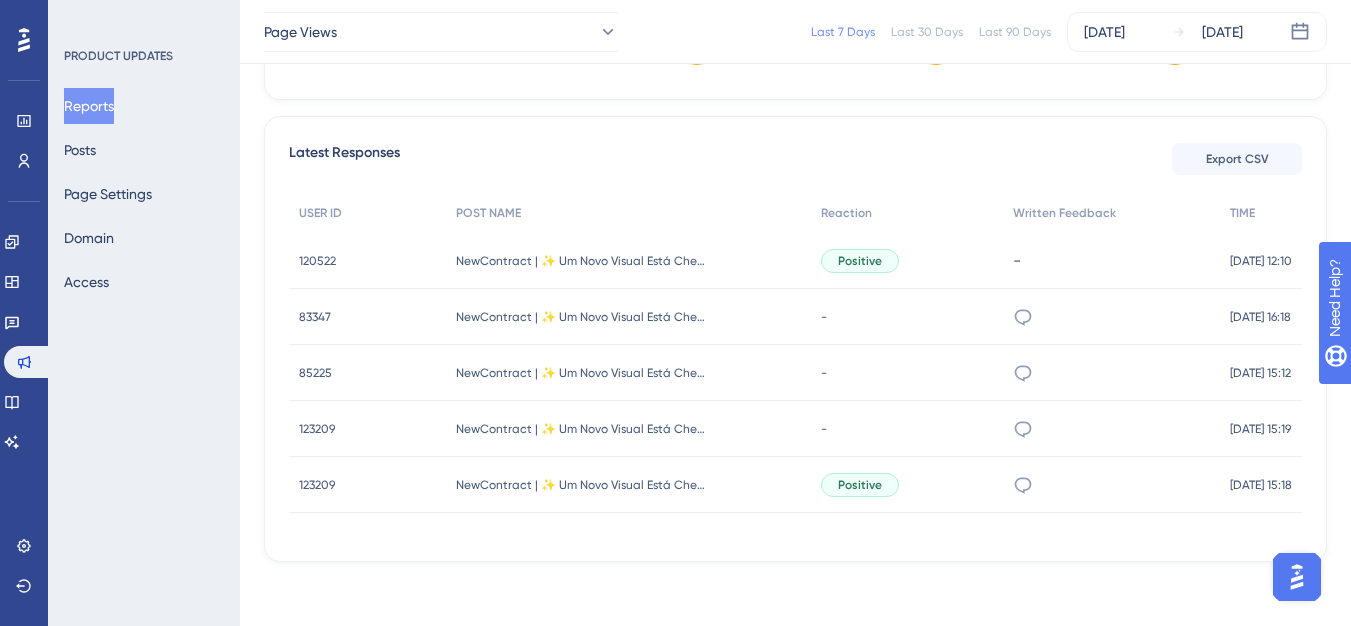 click on "Engagement Widgets Feedback Product Updates Knowledge Base AI Assistant" at bounding box center [24, 342] 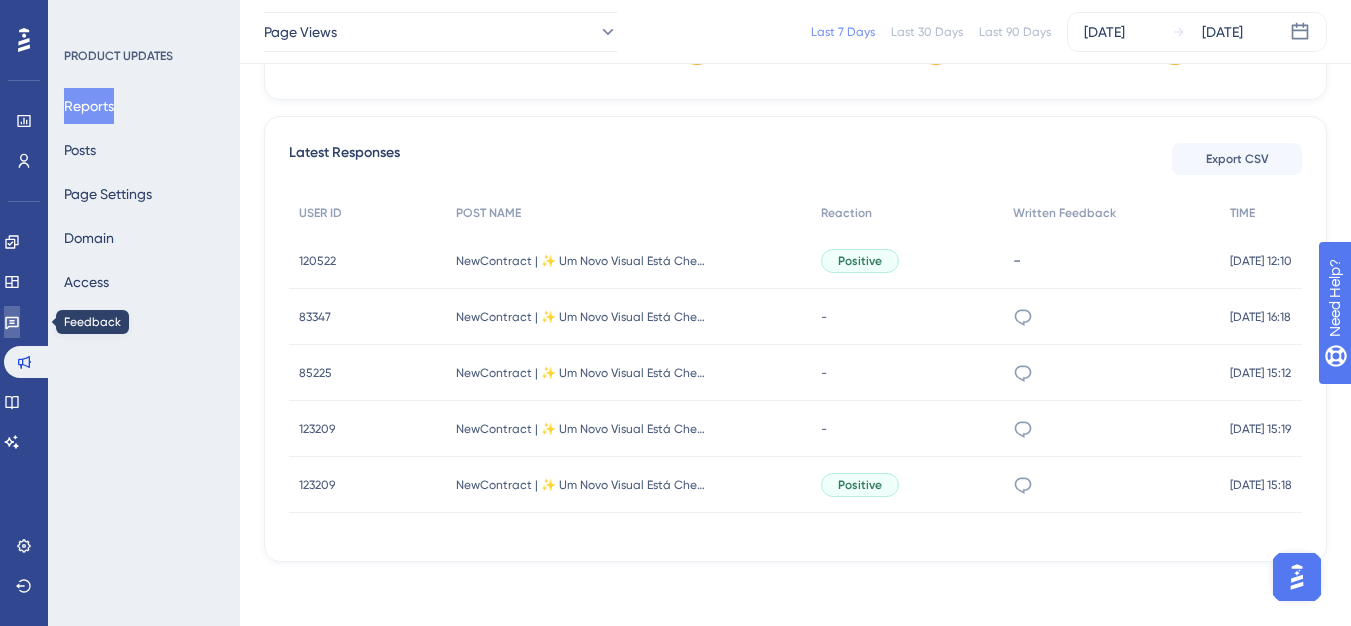 click at bounding box center [12, 322] 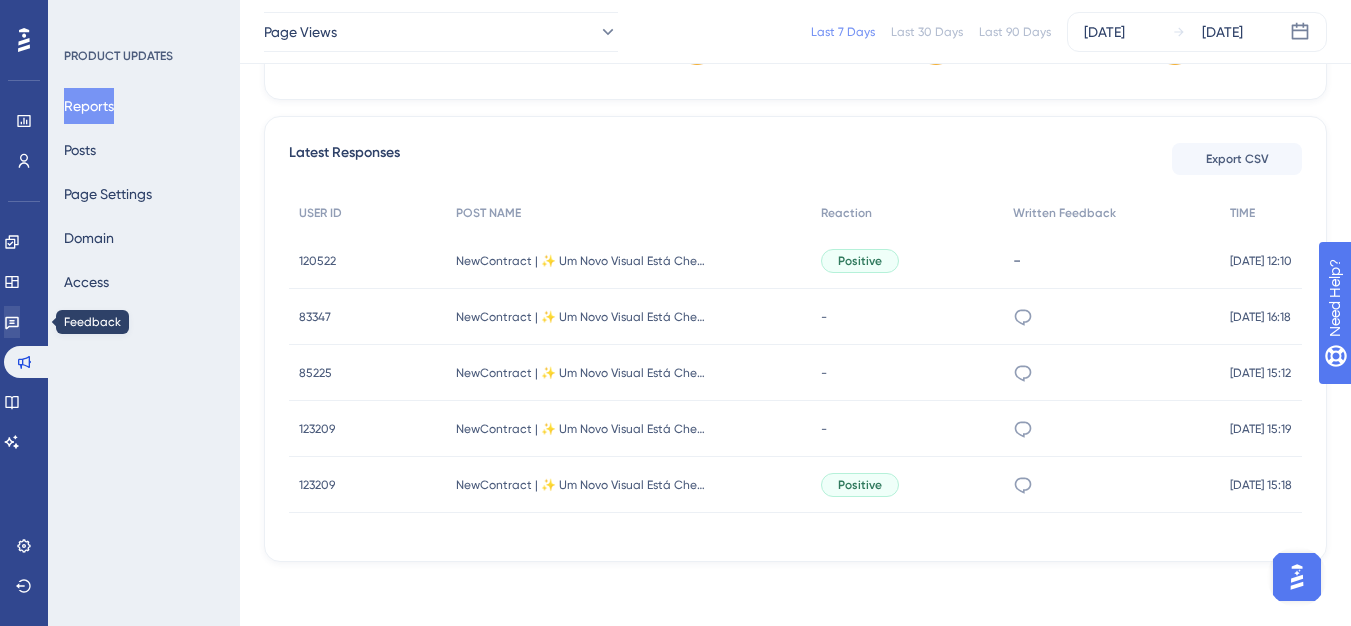 scroll, scrollTop: 0, scrollLeft: 0, axis: both 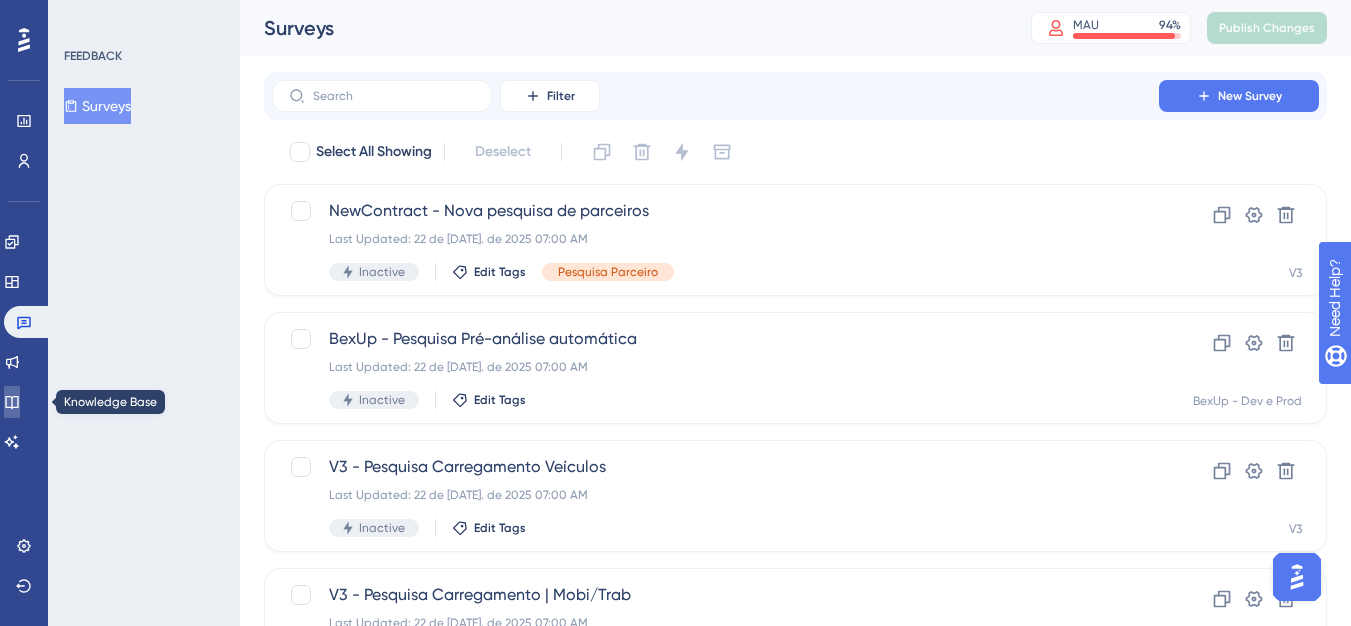 click 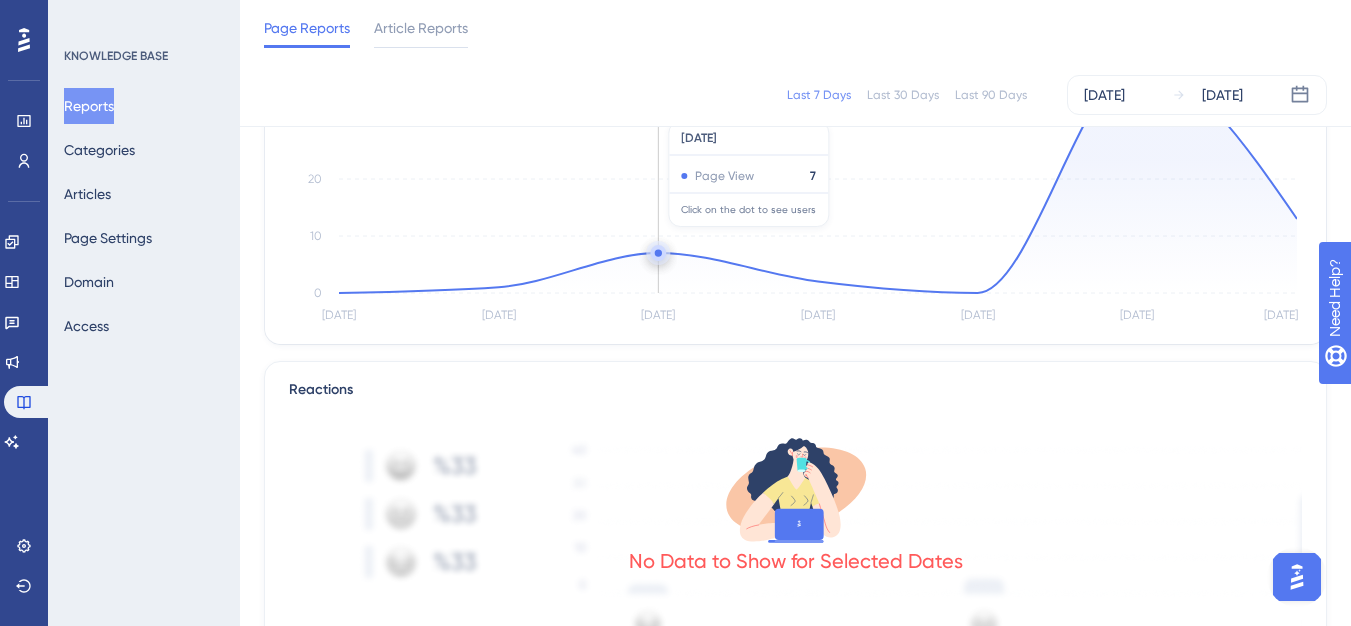 scroll, scrollTop: 0, scrollLeft: 0, axis: both 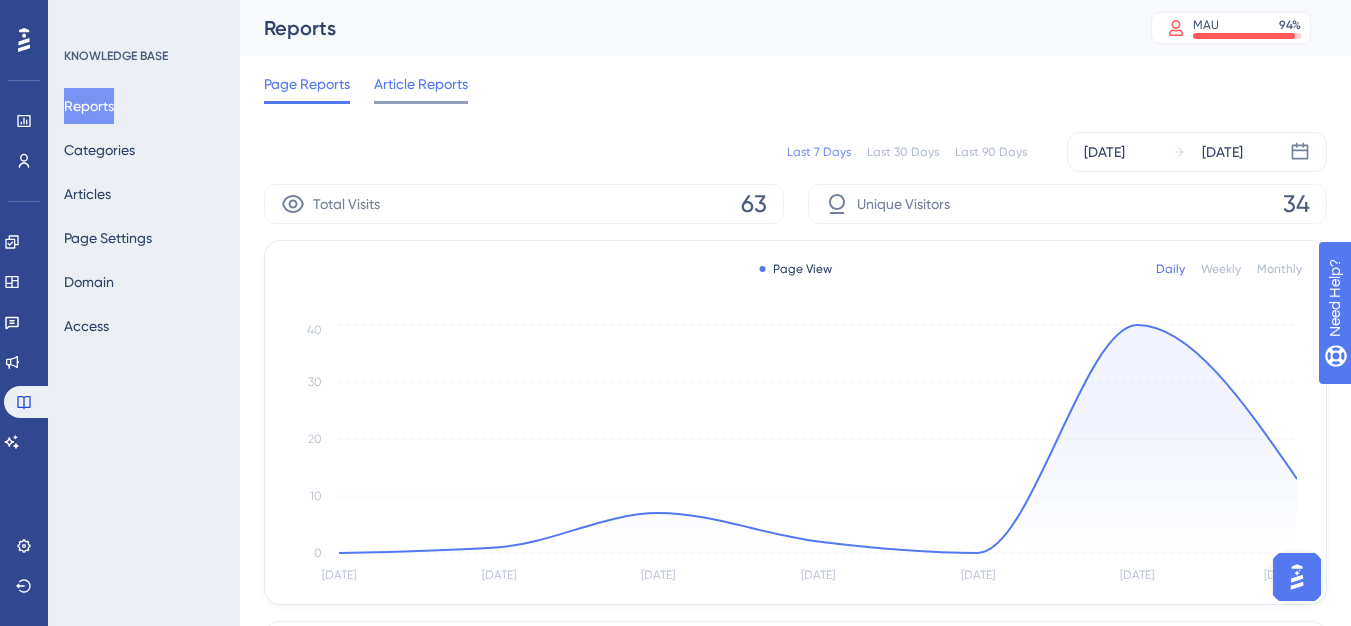 click on "Article Reports" at bounding box center [421, 84] 